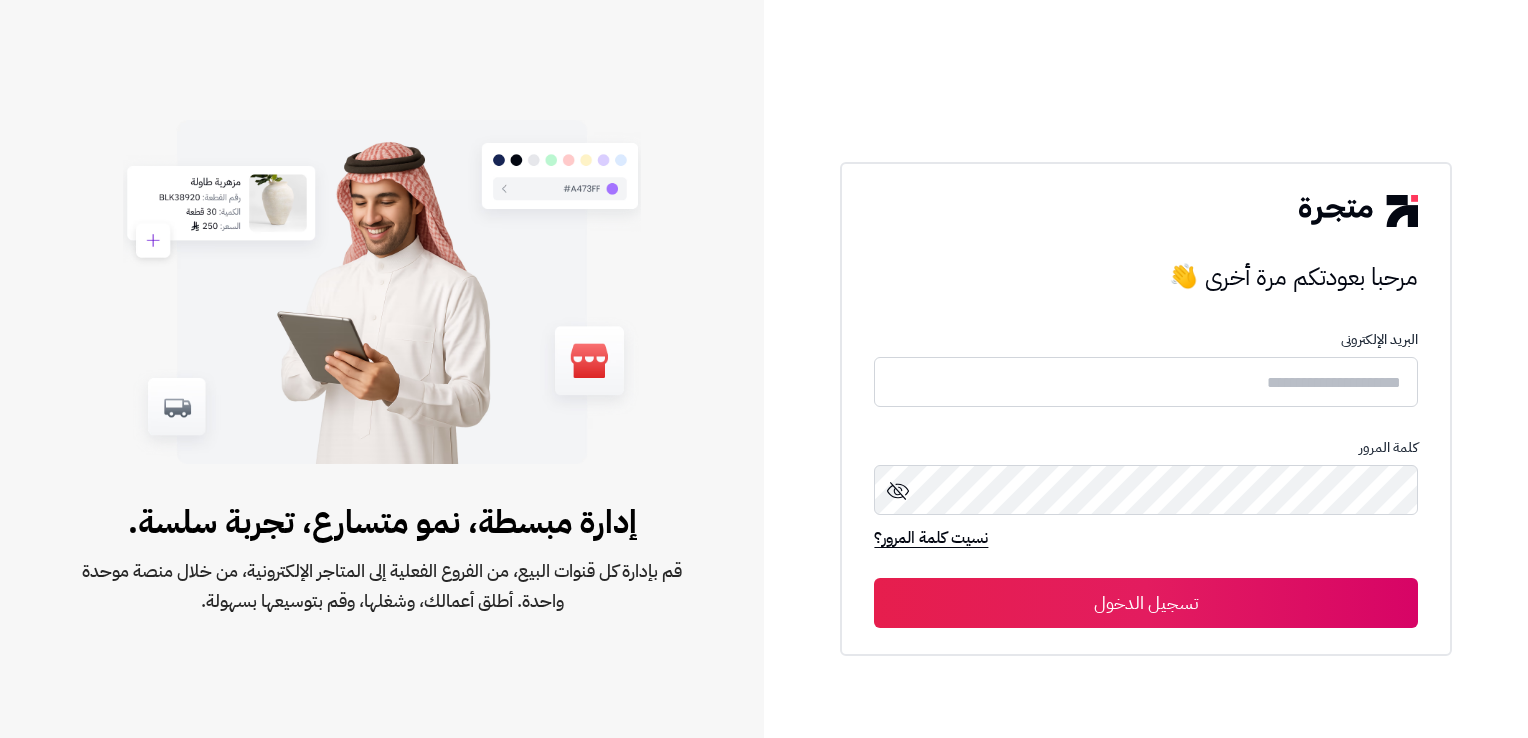 scroll, scrollTop: 0, scrollLeft: 0, axis: both 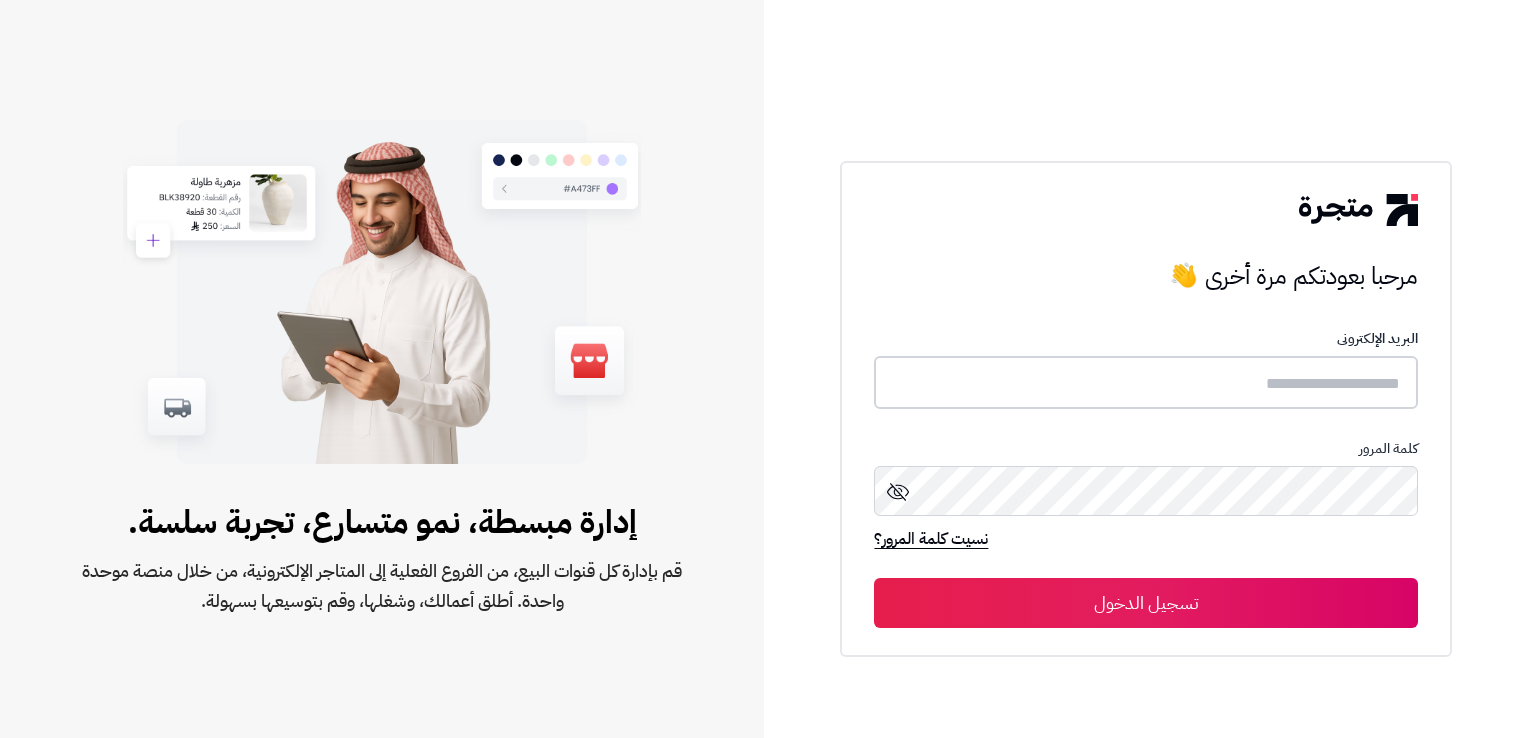 type on "**********" 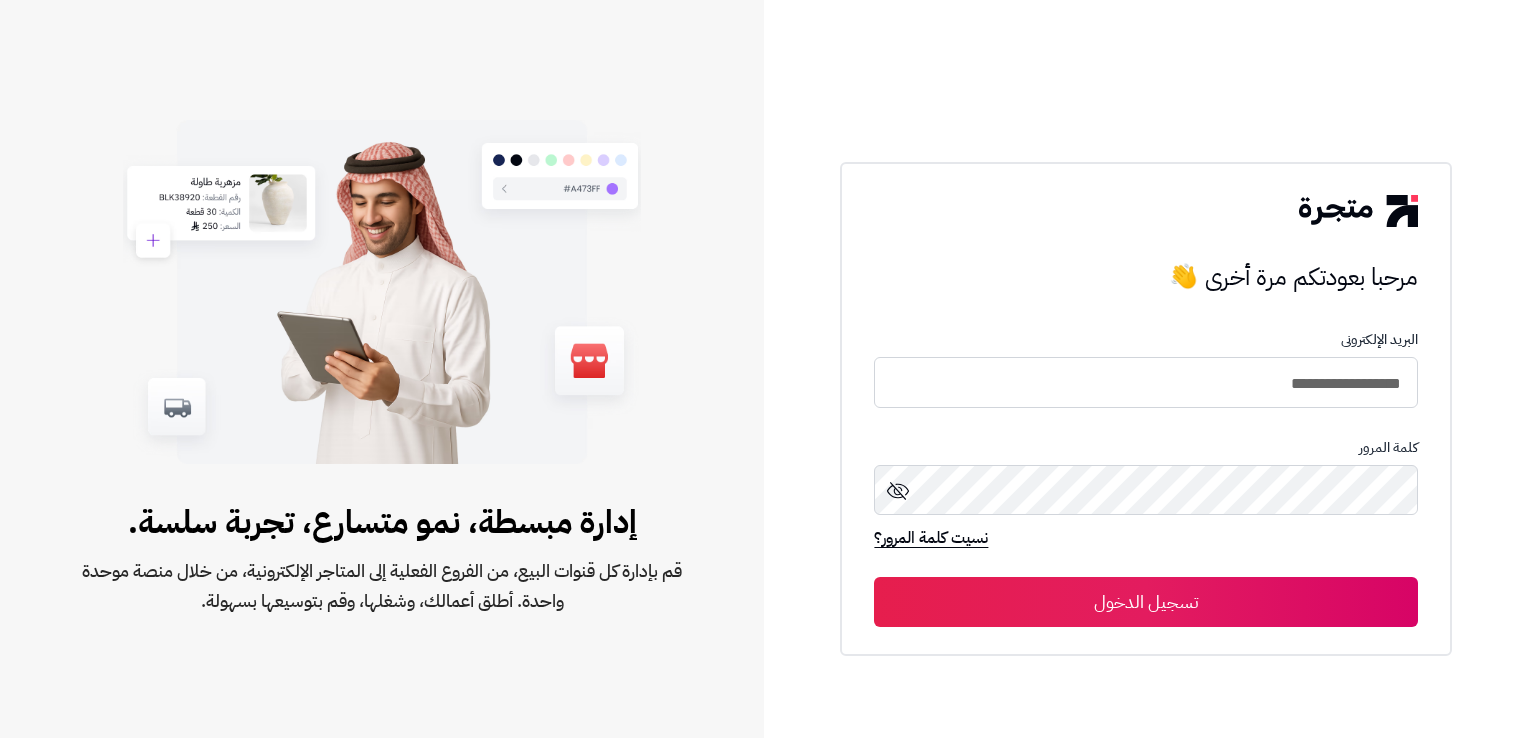click on "تسجيل الدخول" at bounding box center (1145, 602) 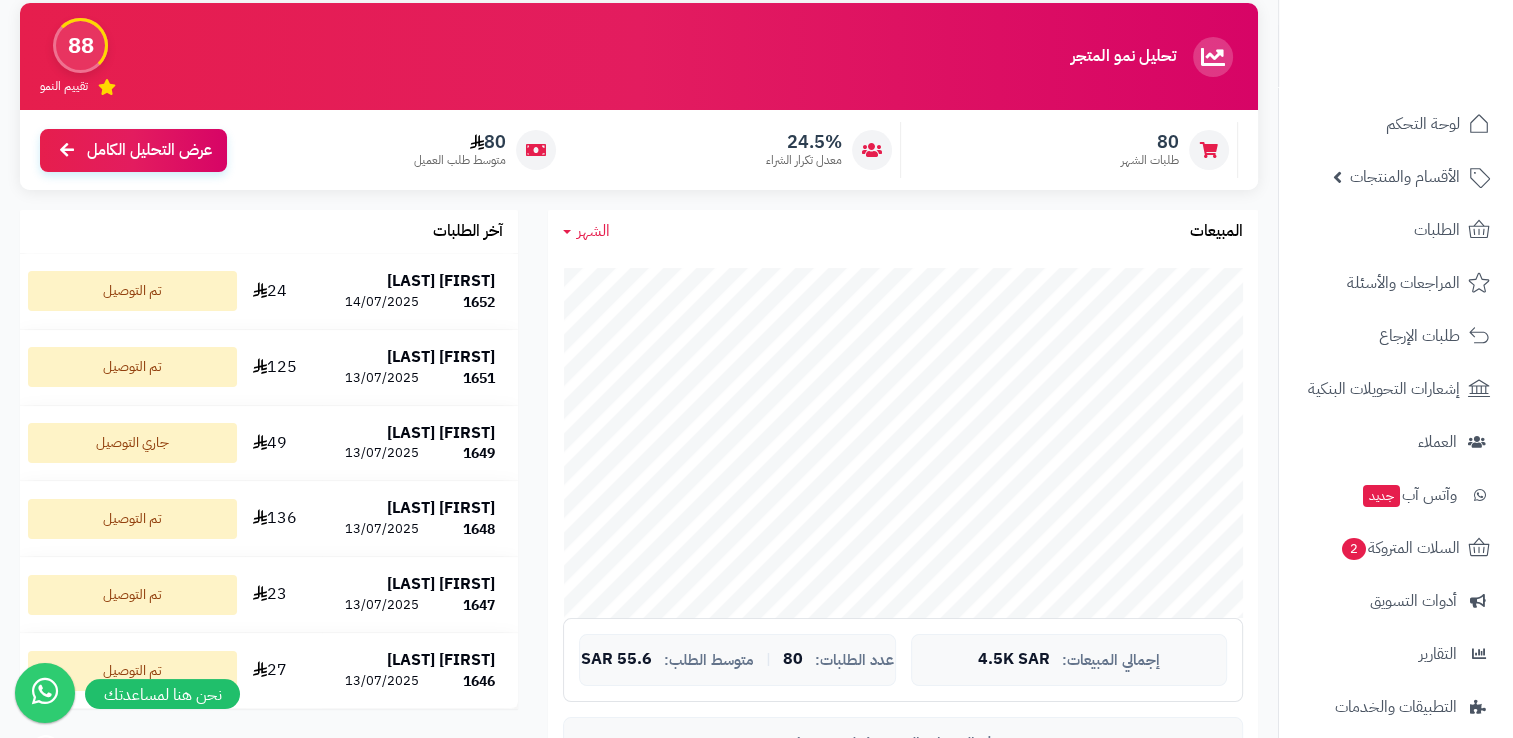 scroll, scrollTop: 200, scrollLeft: 0, axis: vertical 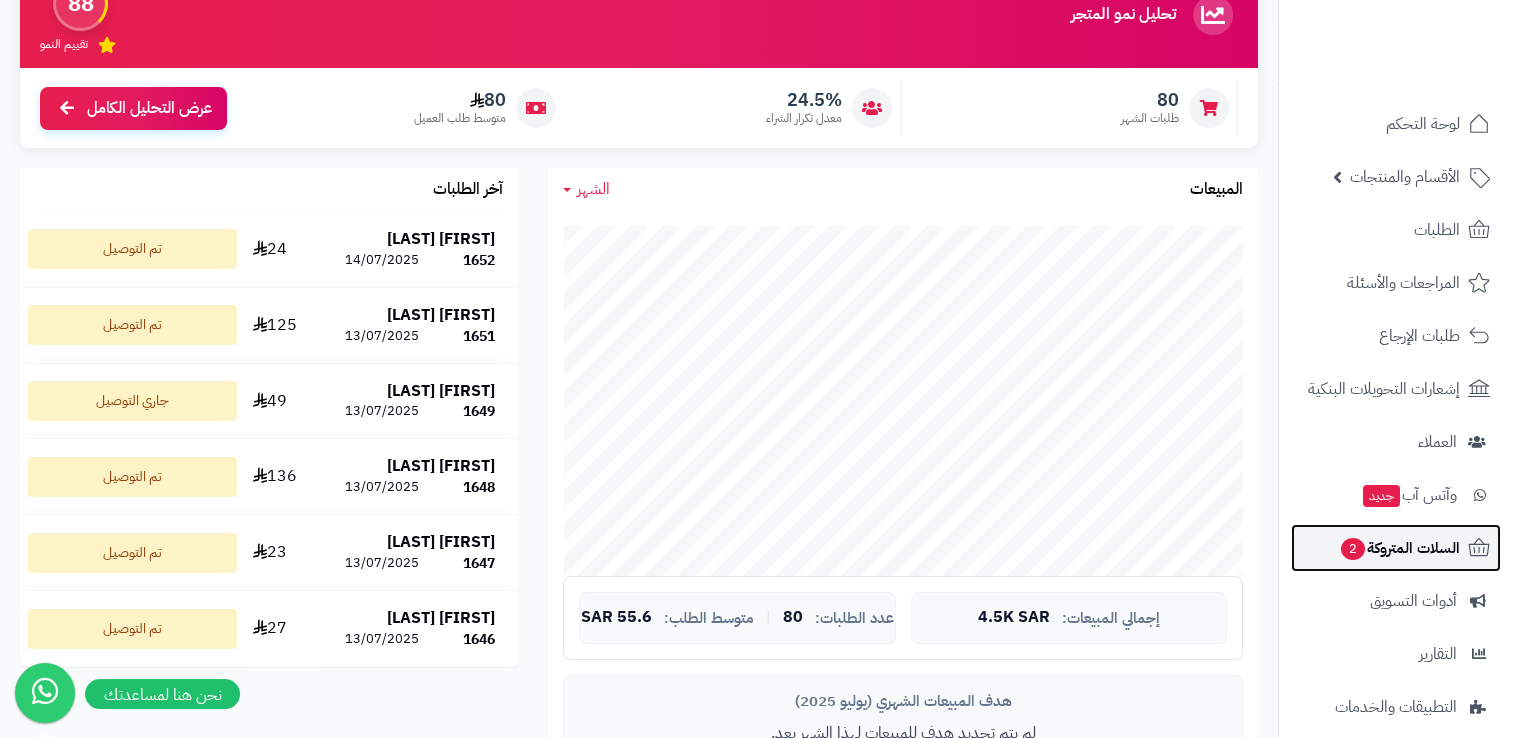 click on "2" at bounding box center [1353, 549] 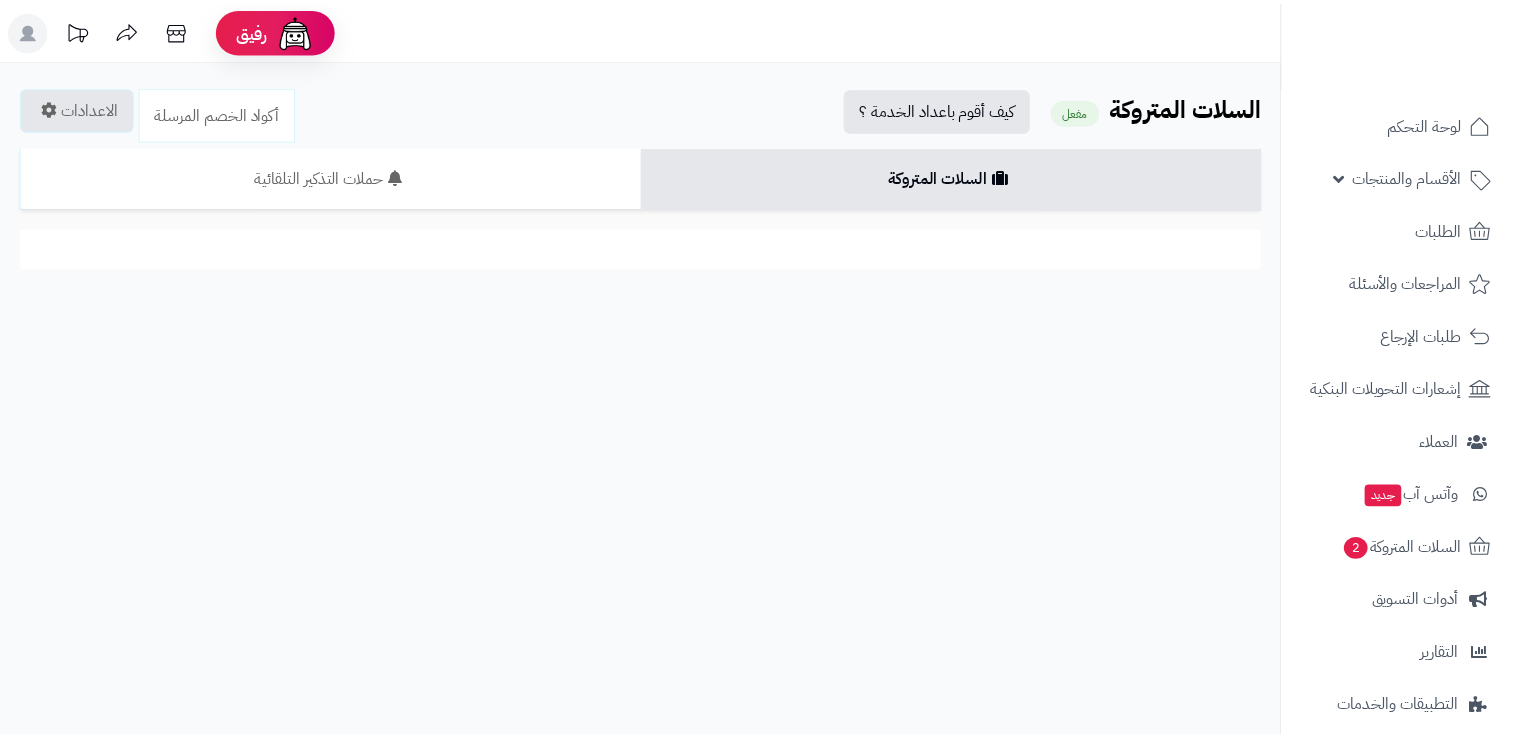 scroll, scrollTop: 0, scrollLeft: 0, axis: both 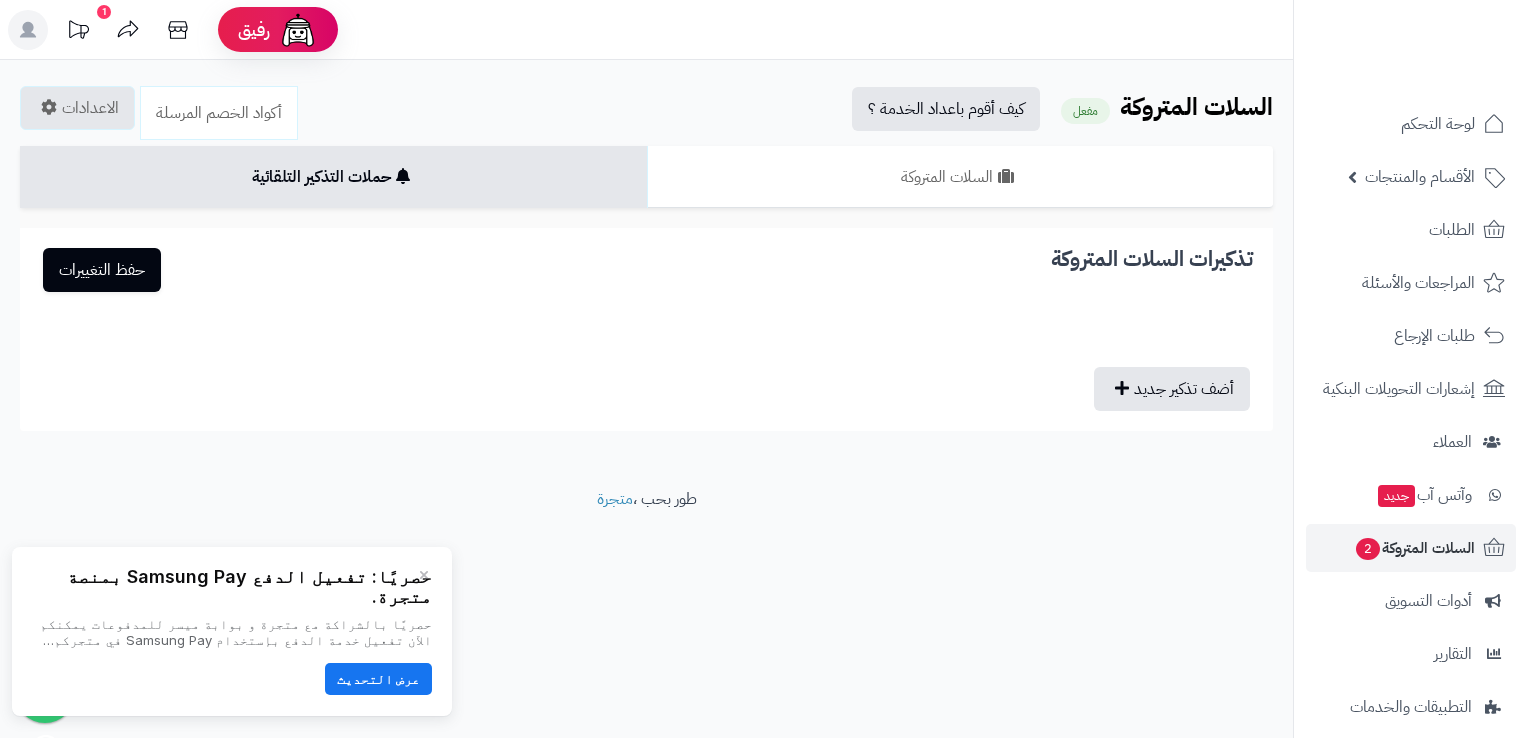 click on "عرض التحديث" at bounding box center (378, 679) 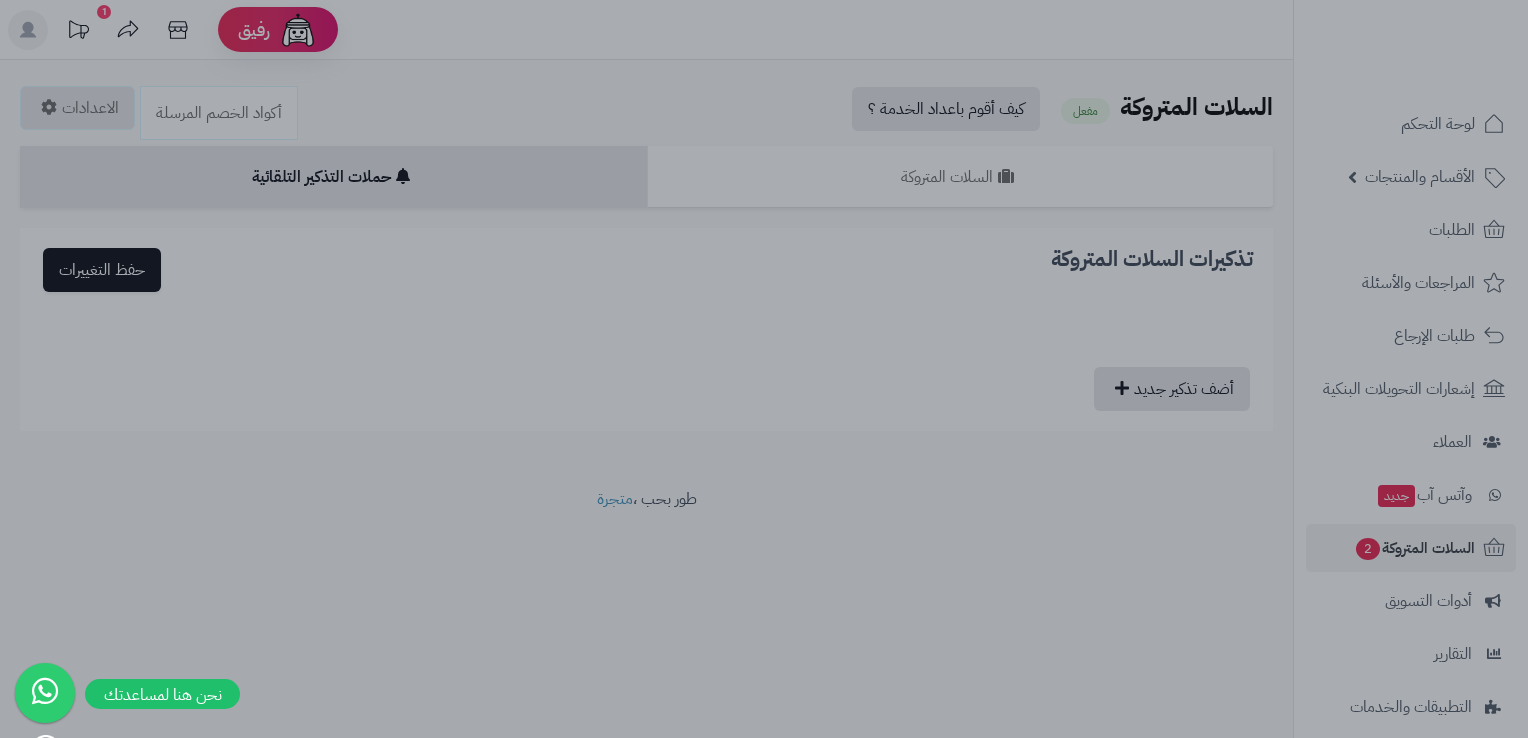 click at bounding box center (764, 369) 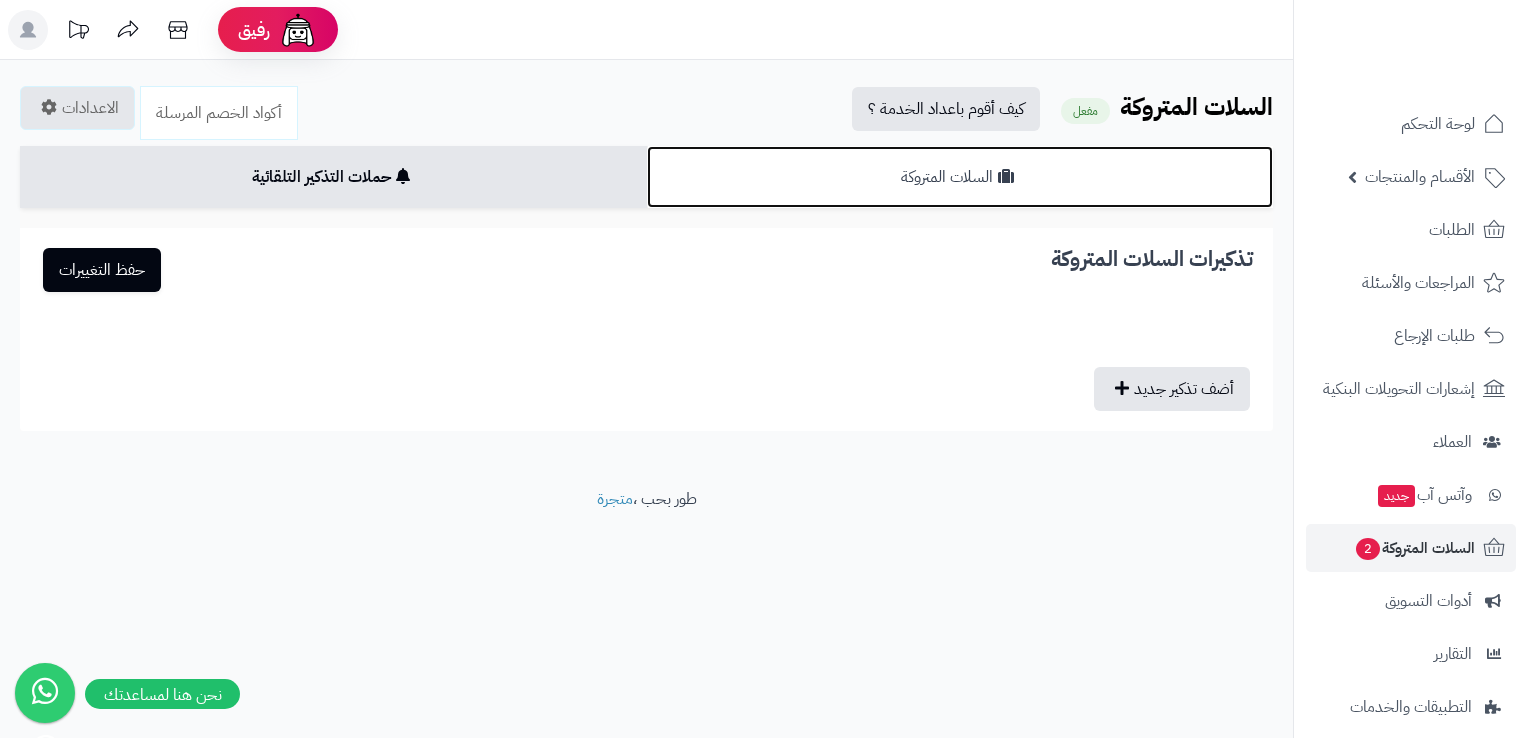 click on "السلات المتروكة" at bounding box center [960, 177] 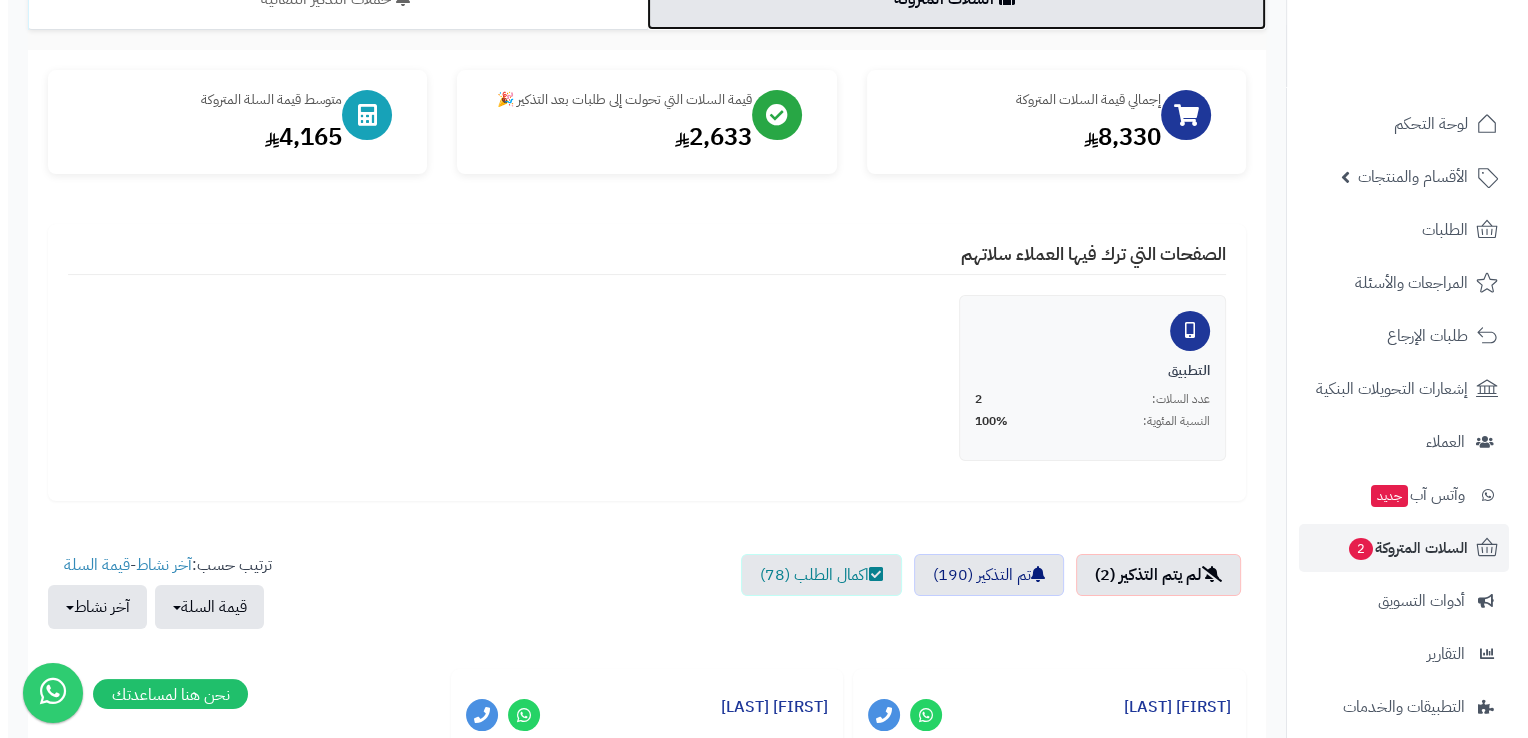 scroll, scrollTop: 500, scrollLeft: 0, axis: vertical 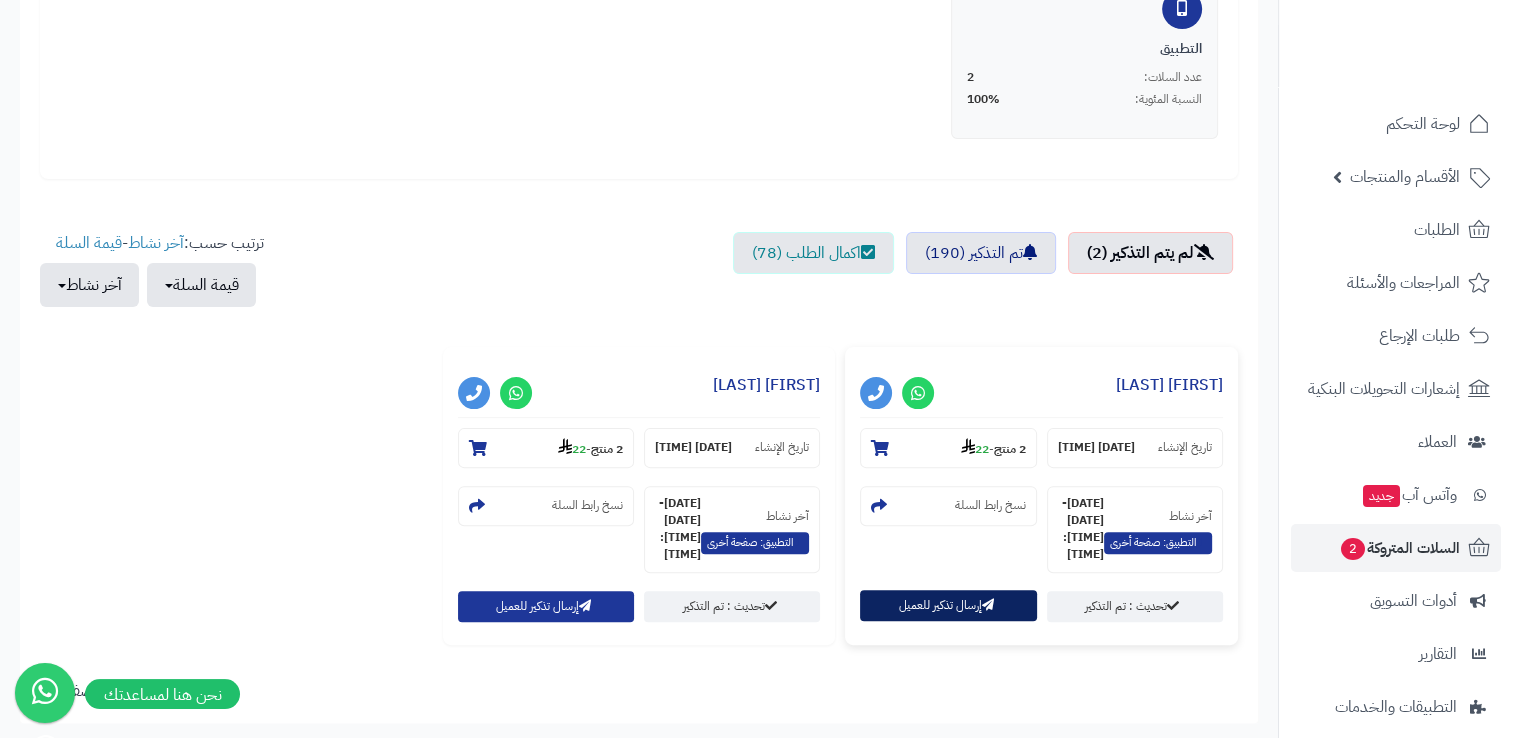 click on "إرسال تذكير للعميل" at bounding box center (948, 605) 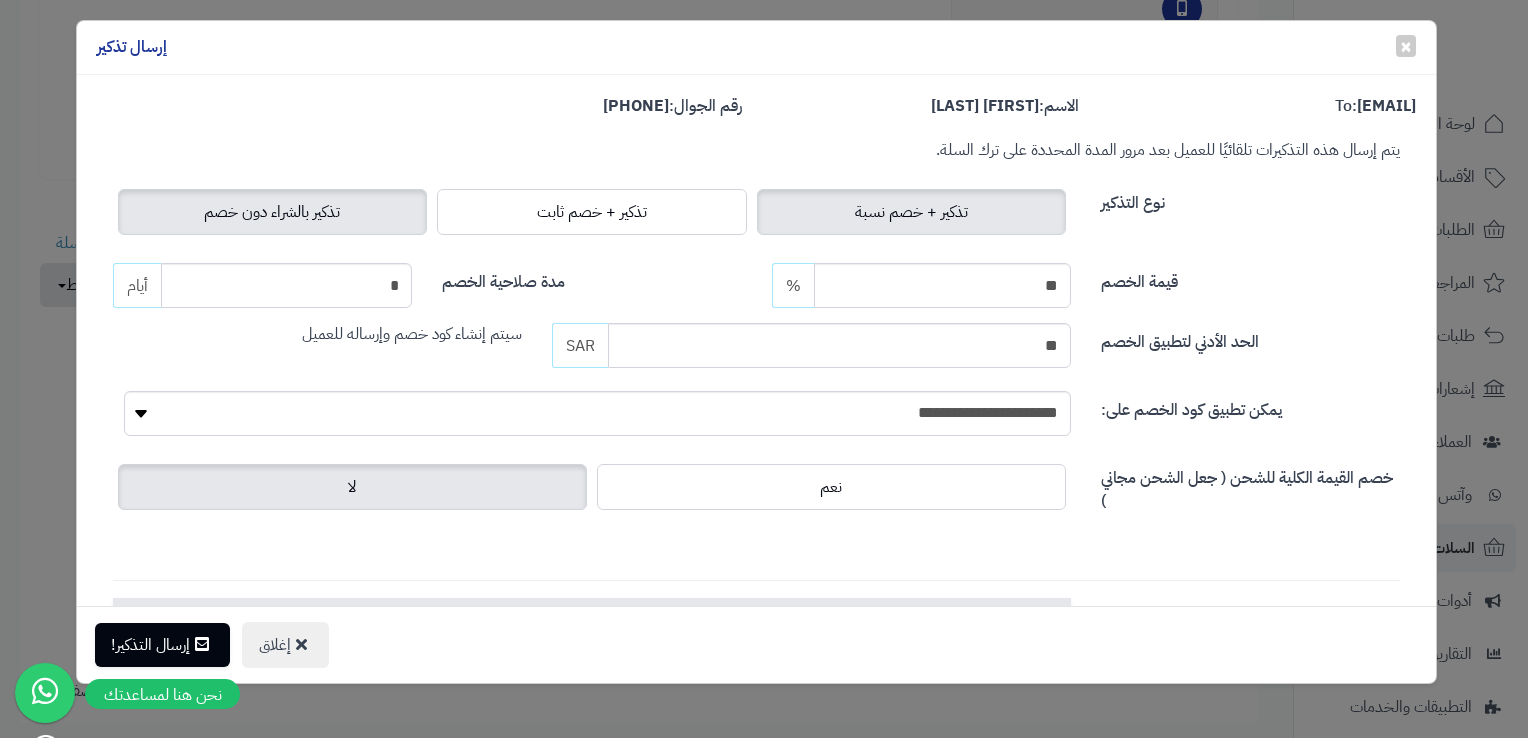 click on "تذكير بالشراء دون خصم" at bounding box center (272, 212) 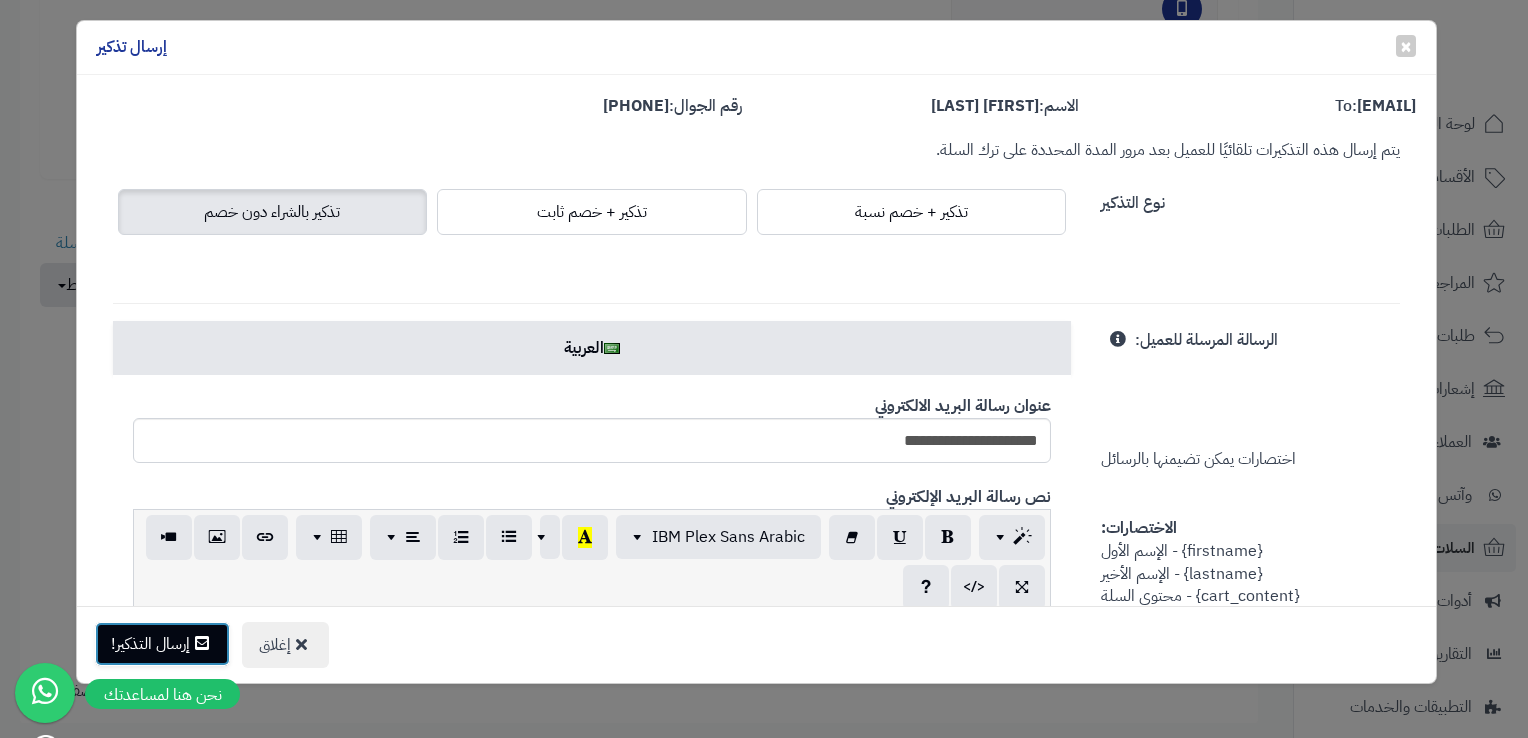 click on "إرسال التذكير!" at bounding box center (162, 644) 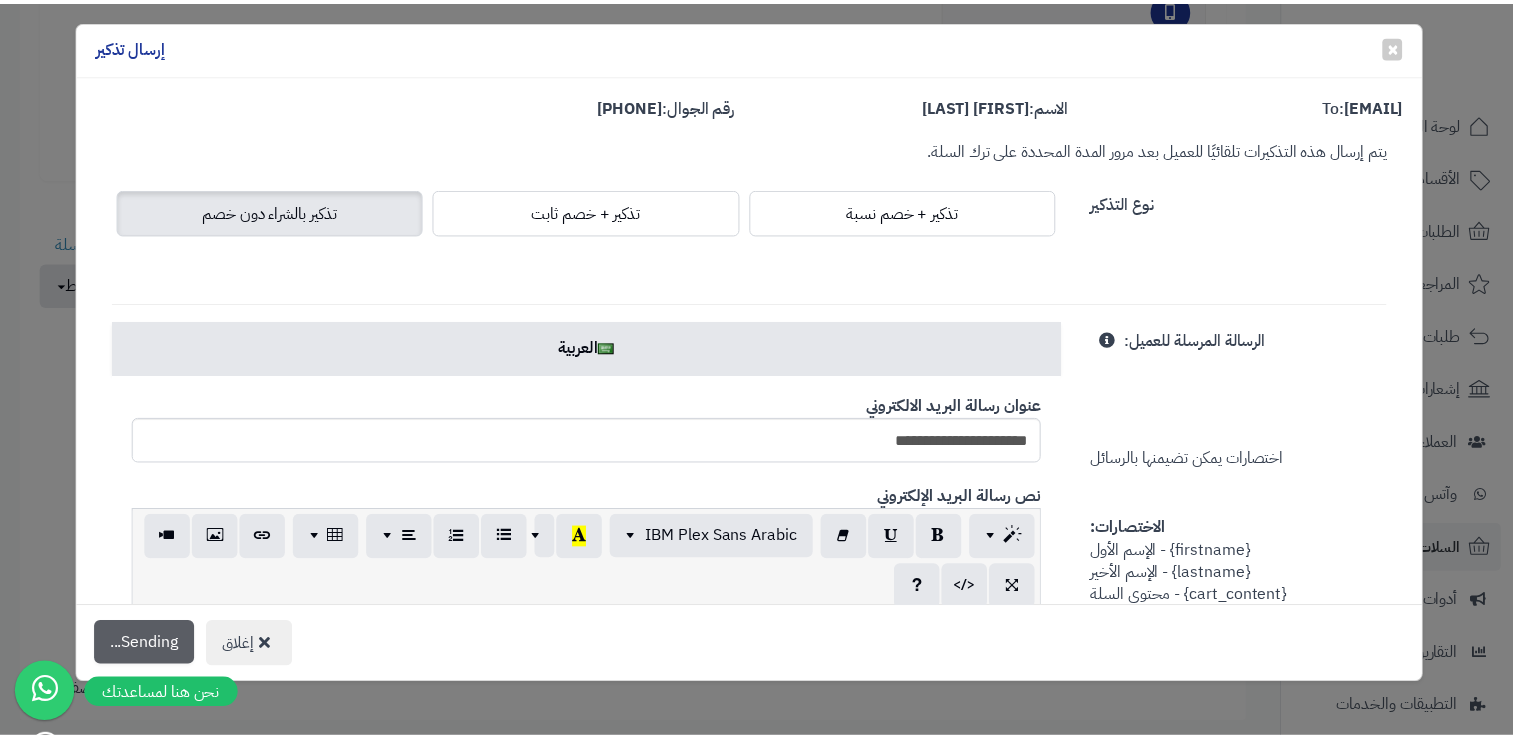 scroll, scrollTop: 564, scrollLeft: 0, axis: vertical 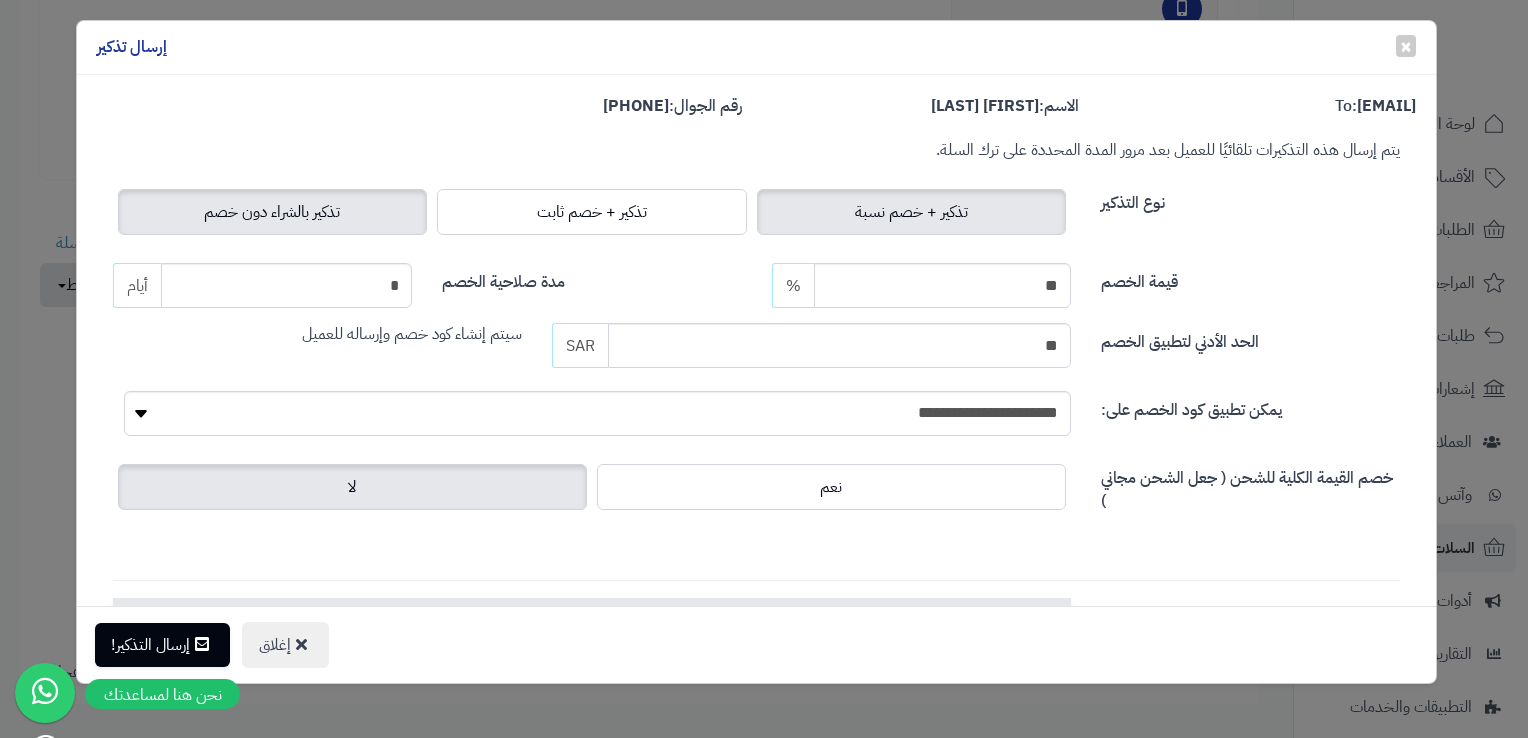 click on "تذكير بالشراء دون خصم" at bounding box center (272, 212) 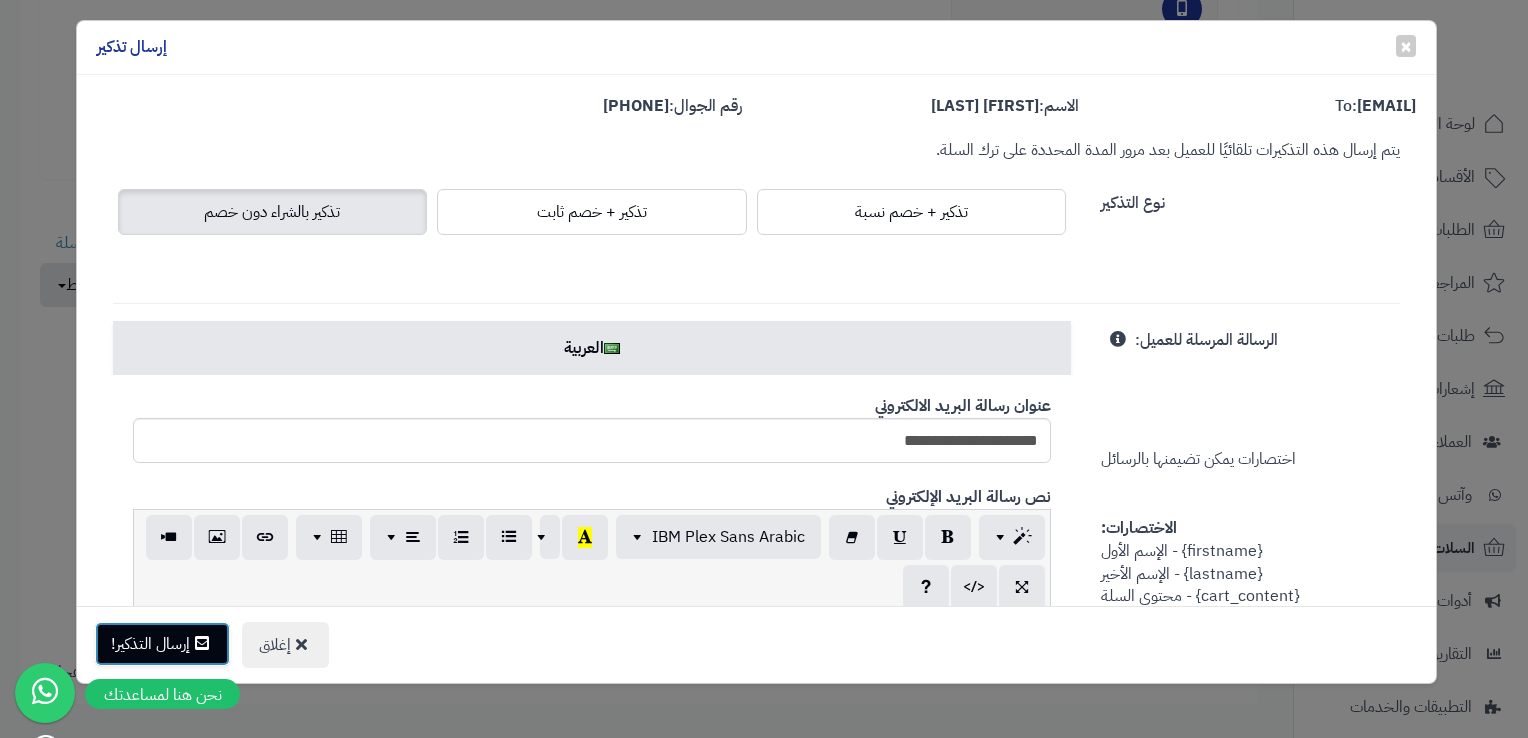 click on "إرسال التذكير!" at bounding box center (162, 644) 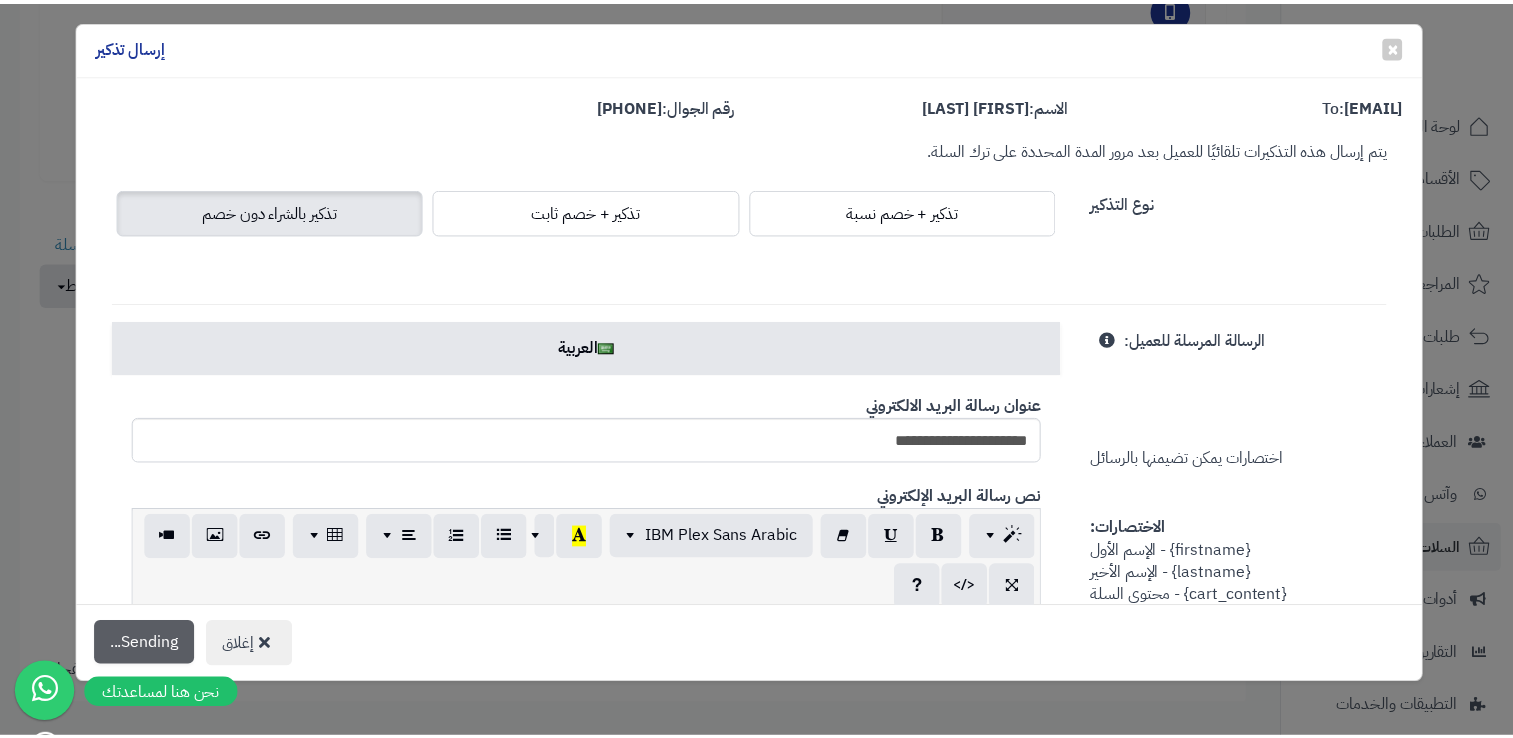 scroll, scrollTop: 564, scrollLeft: 0, axis: vertical 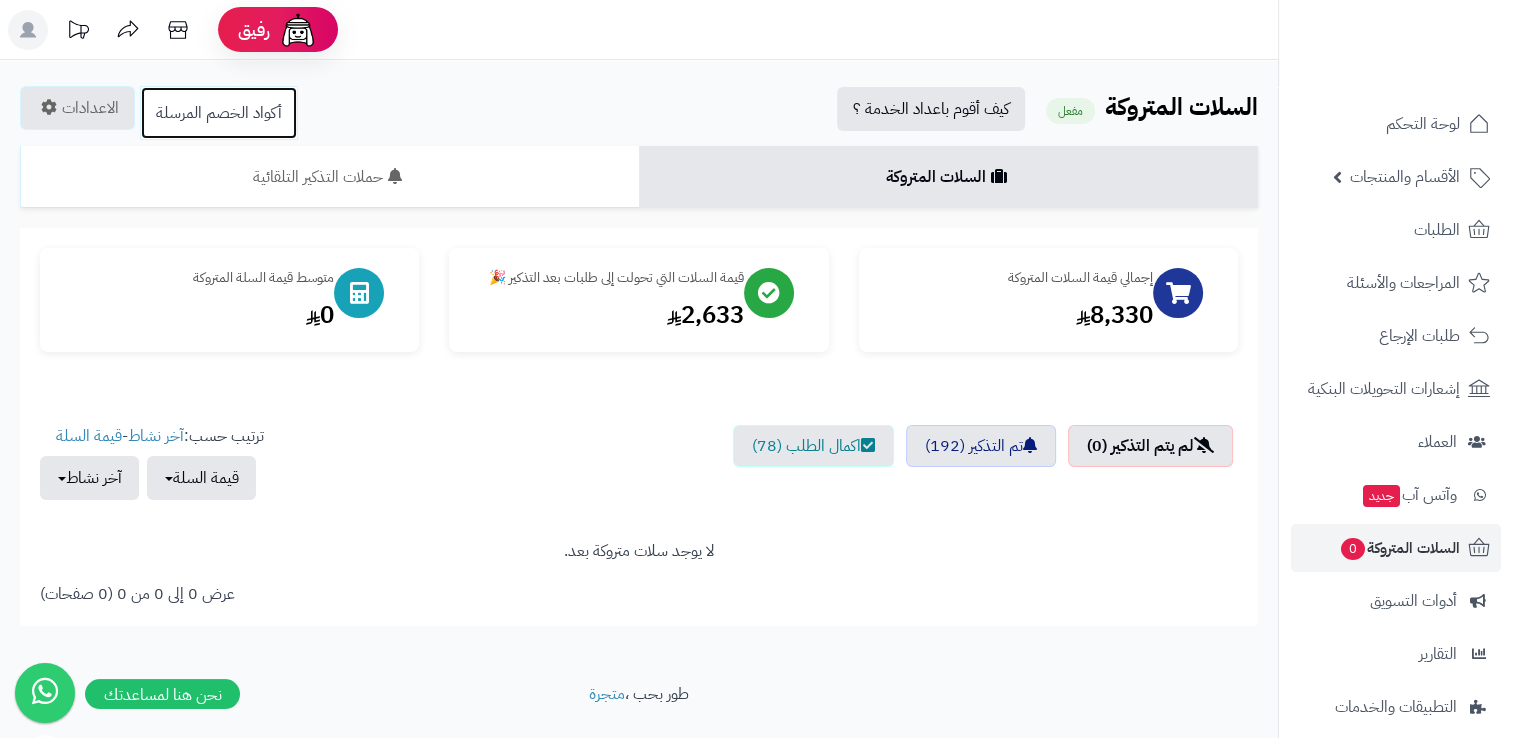 click on "أكواد الخصم المرسلة" at bounding box center (219, 113) 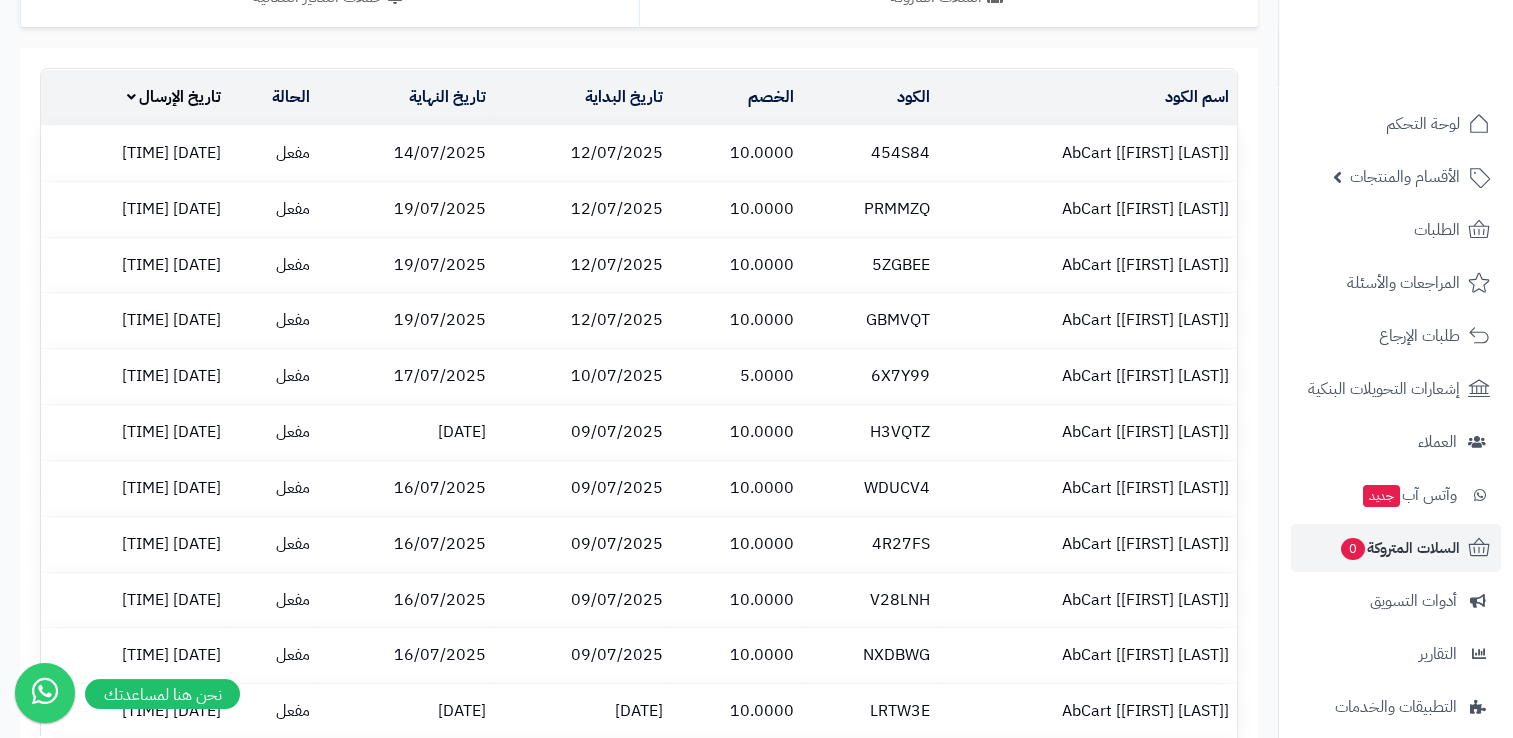 scroll, scrollTop: 0, scrollLeft: 0, axis: both 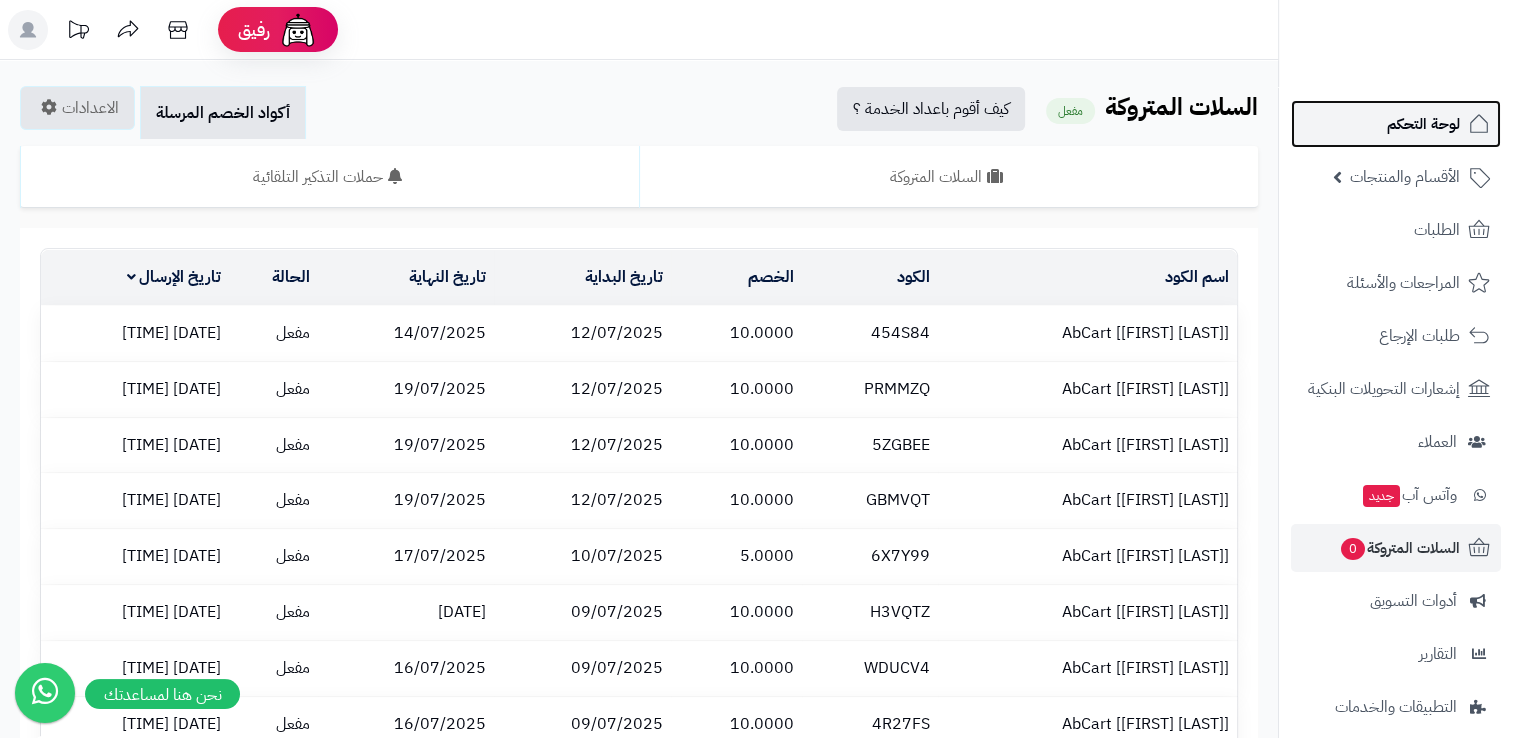 click on "لوحة التحكم" at bounding box center (1423, 124) 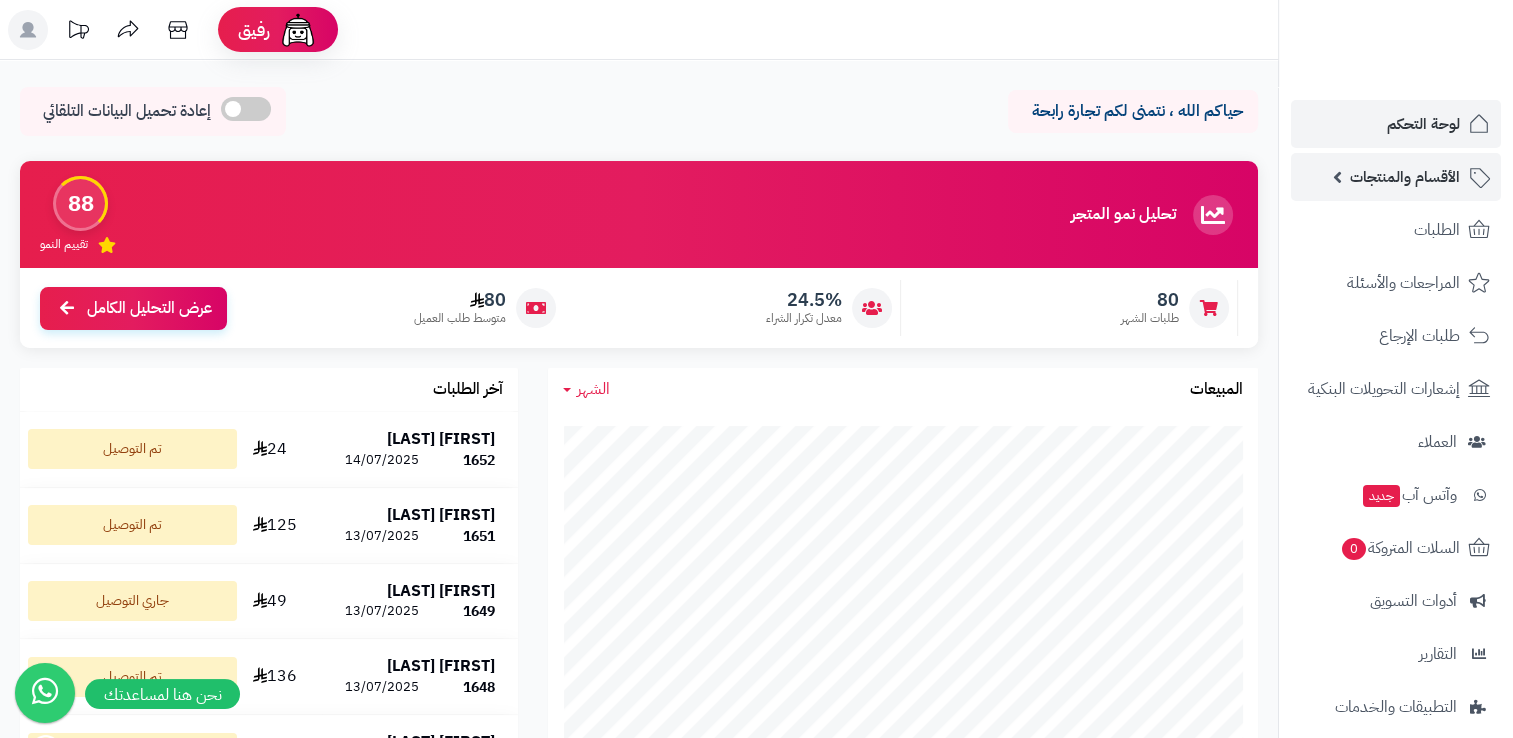 scroll, scrollTop: 0, scrollLeft: 0, axis: both 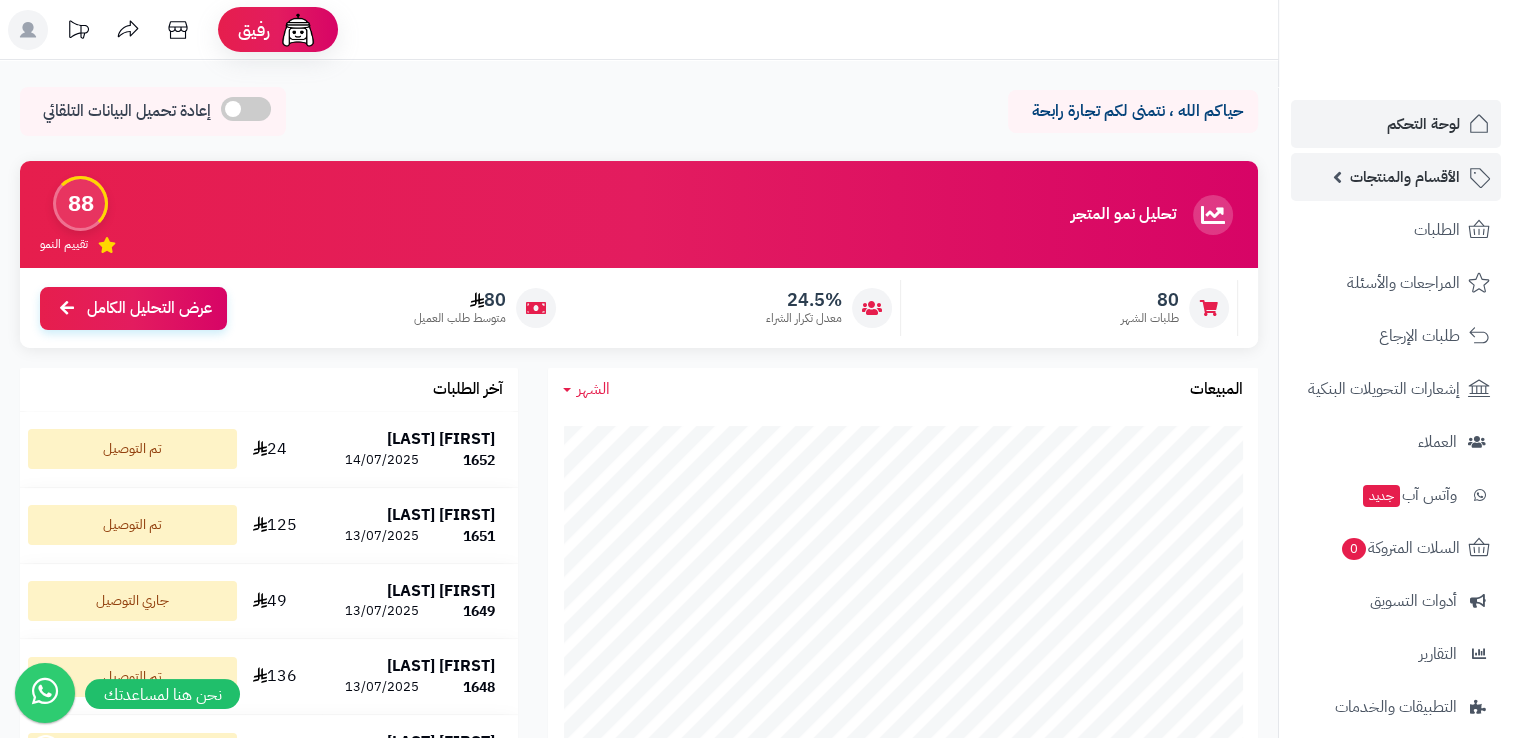 click on "الأقسام والمنتجات" at bounding box center [1405, 177] 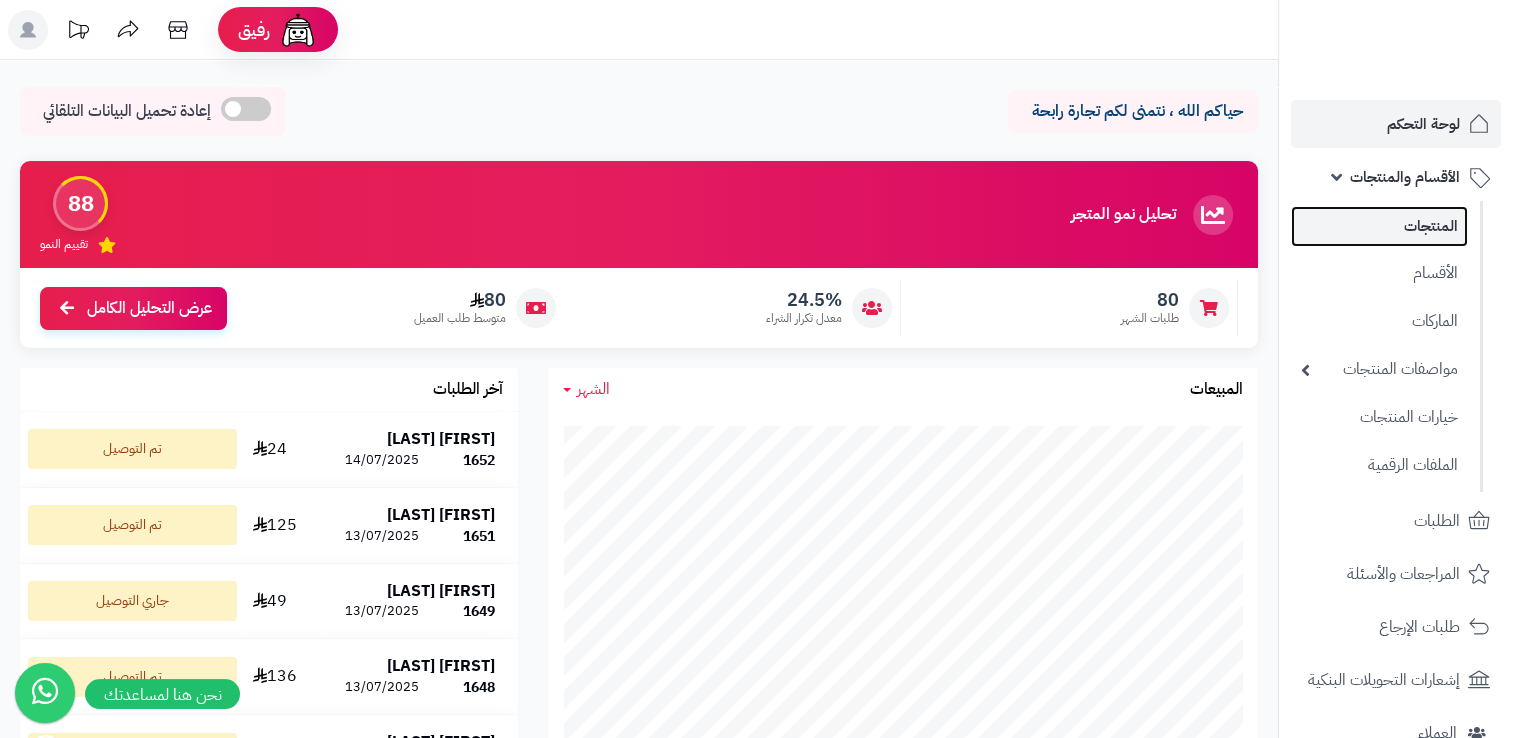 click on "المنتجات" at bounding box center (1379, 226) 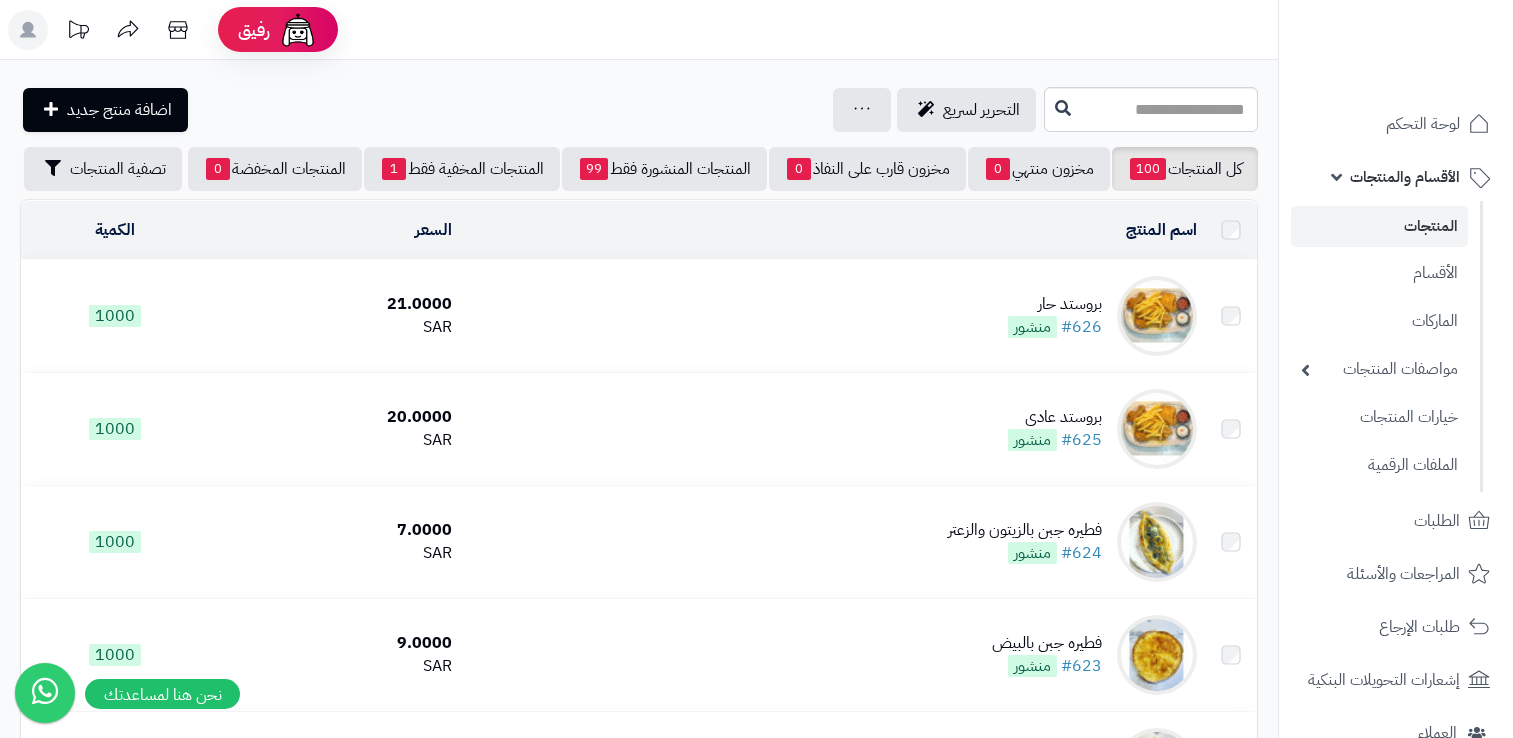 scroll, scrollTop: 0, scrollLeft: 0, axis: both 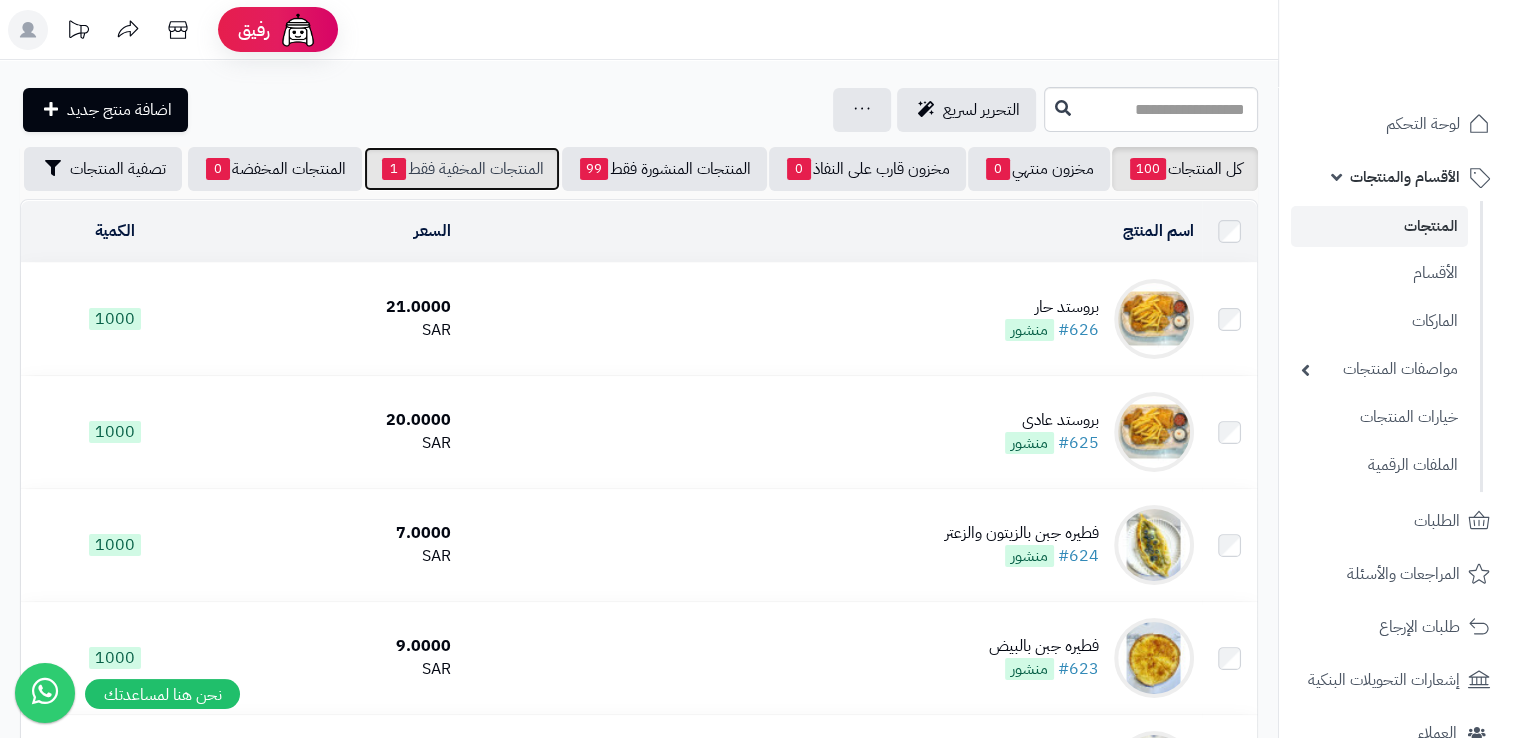 click on "المنتجات المخفية فقط
1" at bounding box center (462, 169) 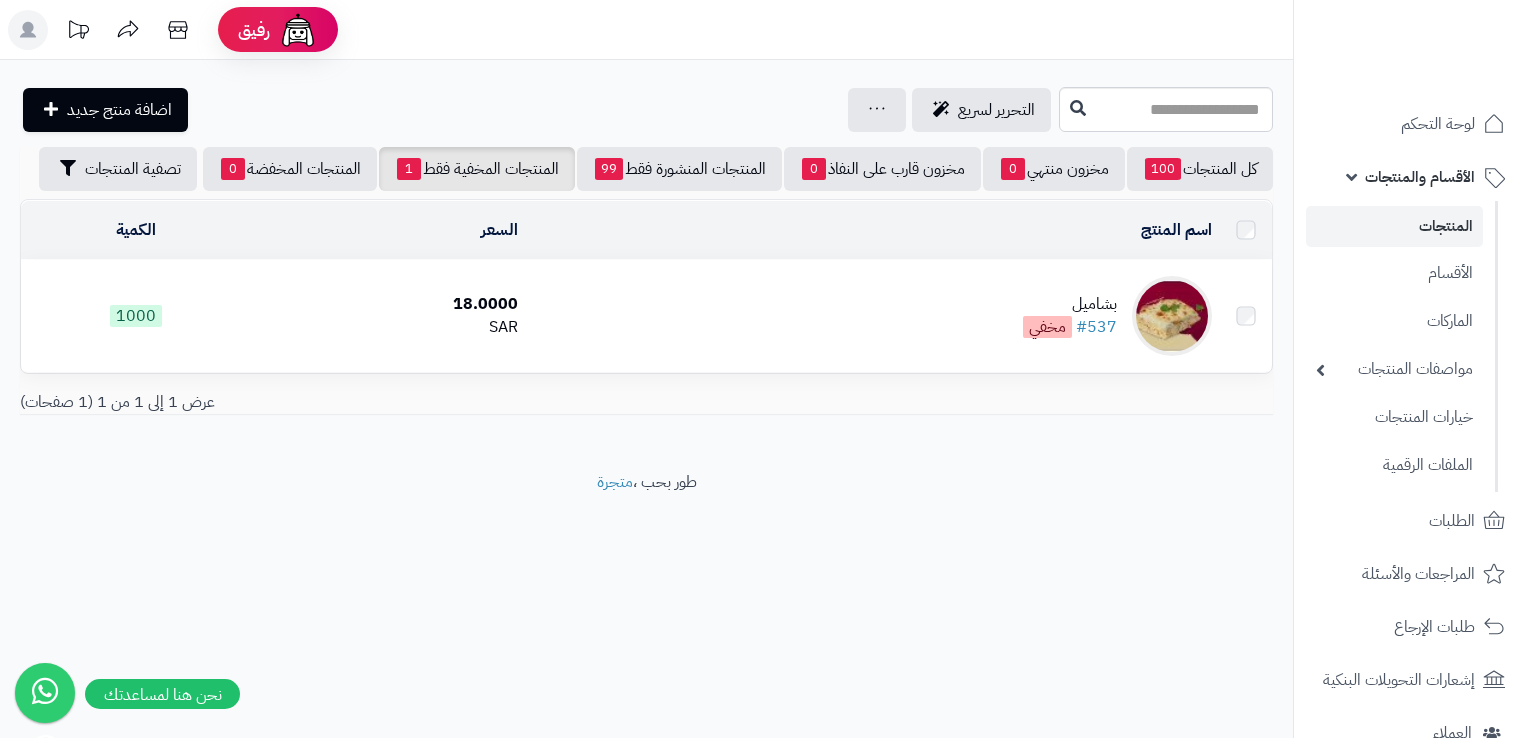 scroll, scrollTop: 0, scrollLeft: 0, axis: both 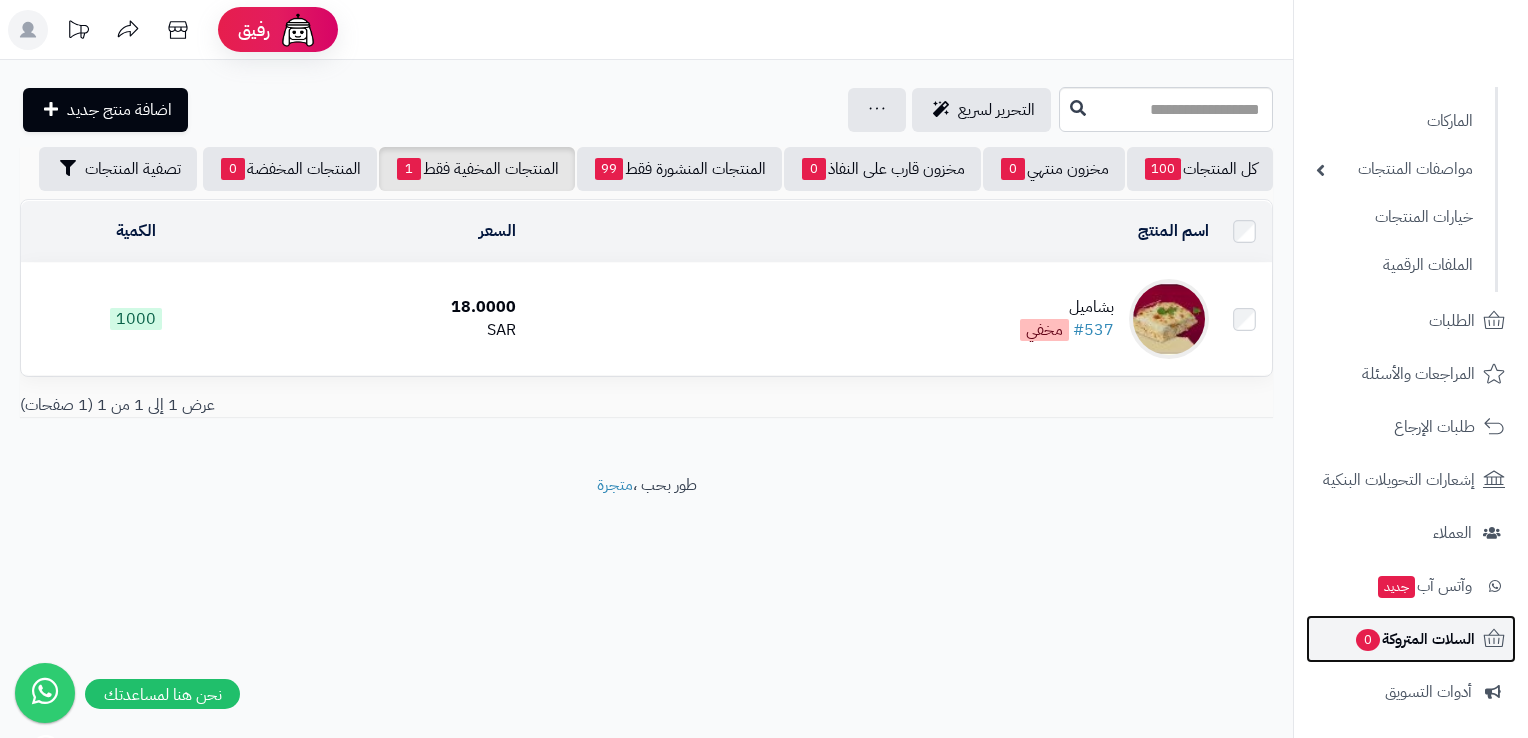 click on "السلات المتروكة  0" at bounding box center [1414, 639] 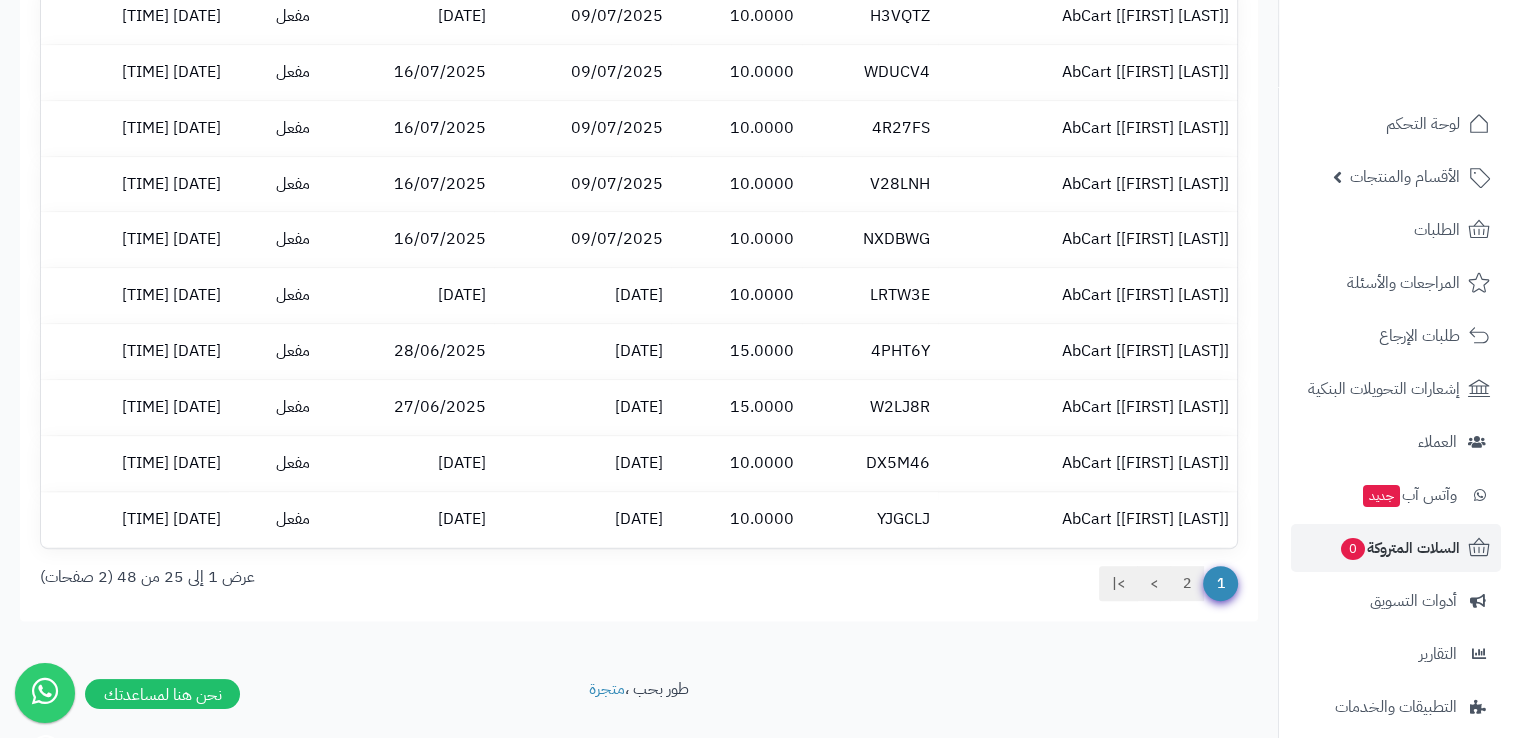scroll, scrollTop: 600, scrollLeft: 0, axis: vertical 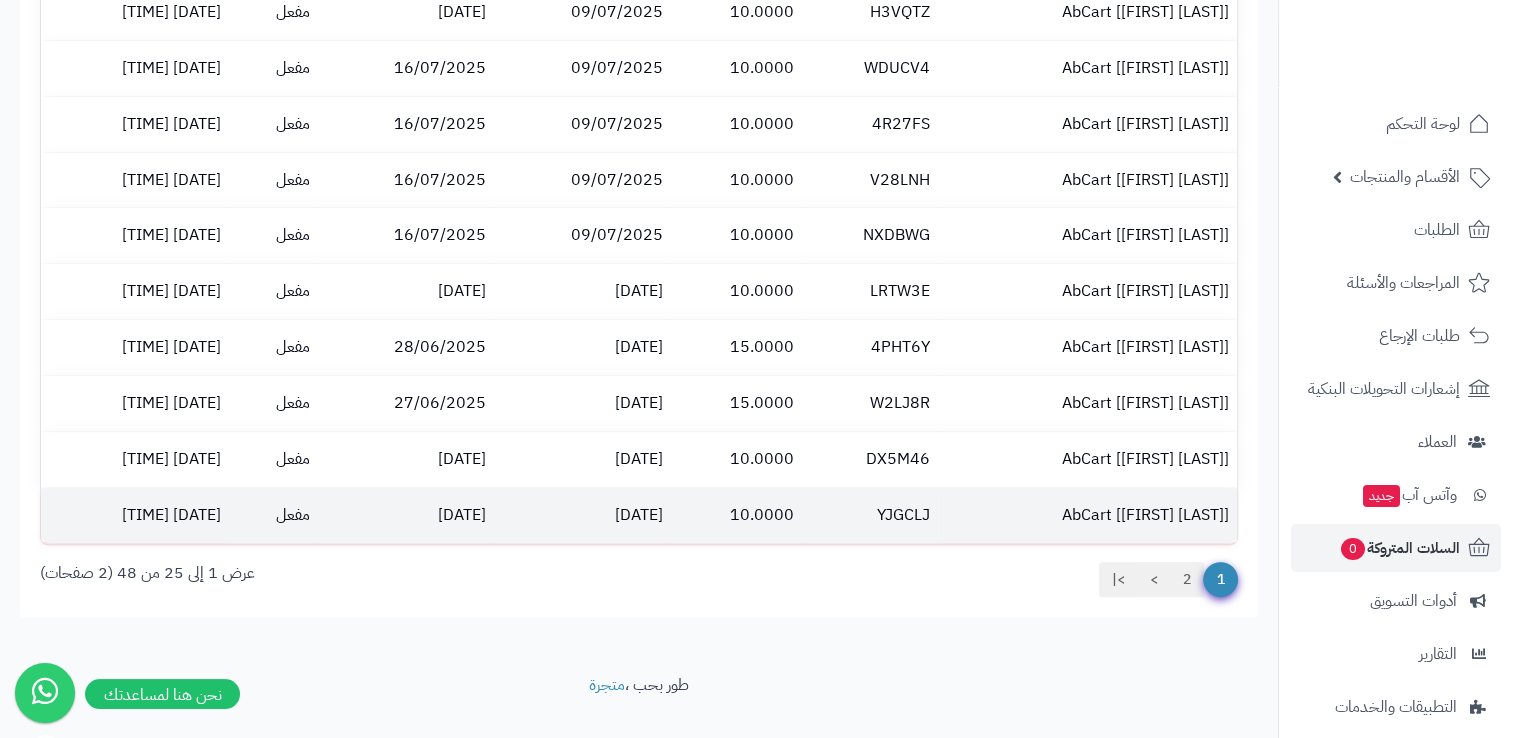 click on "YJGCLJ" at bounding box center [870, 515] 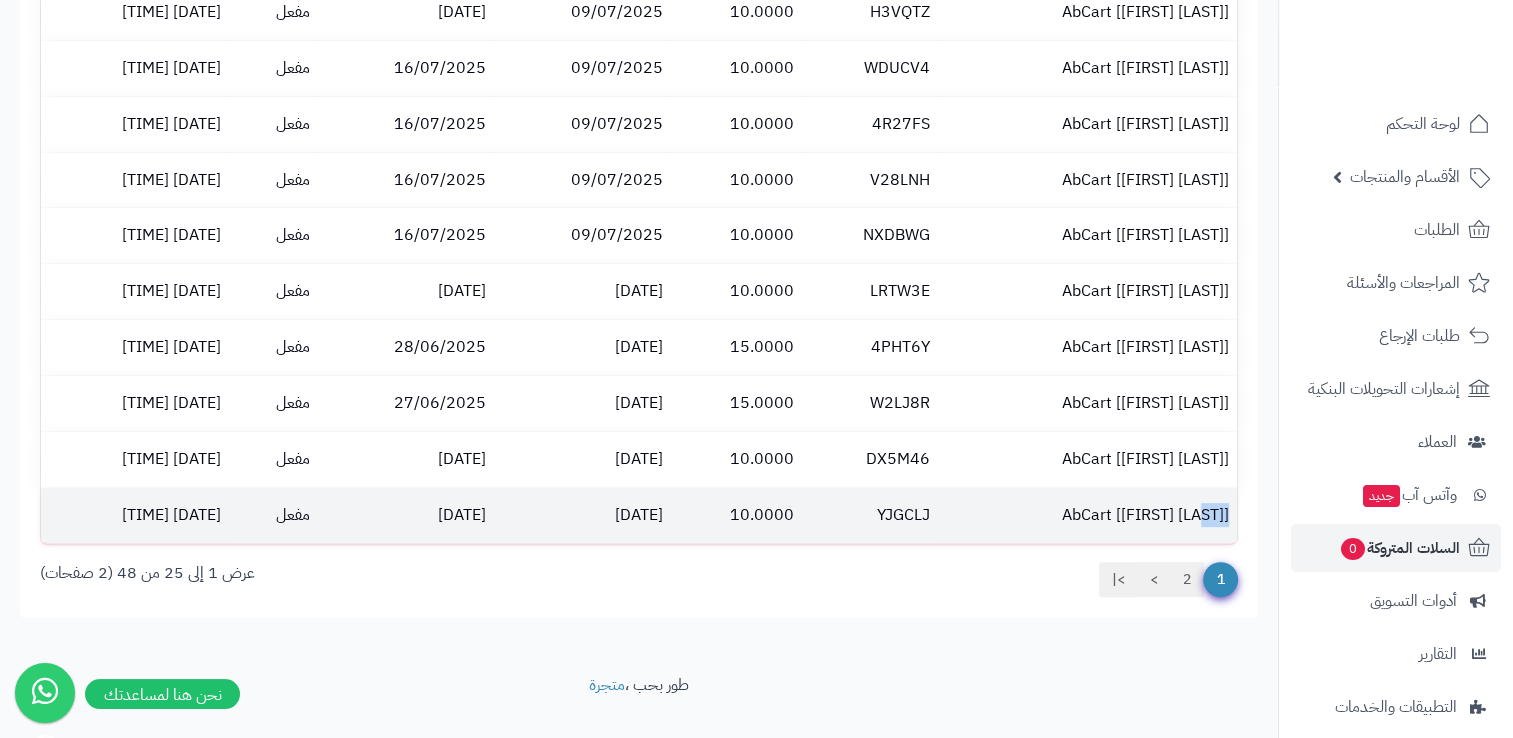 drag, startPoint x: 923, startPoint y: 526, endPoint x: 911, endPoint y: 526, distance: 12 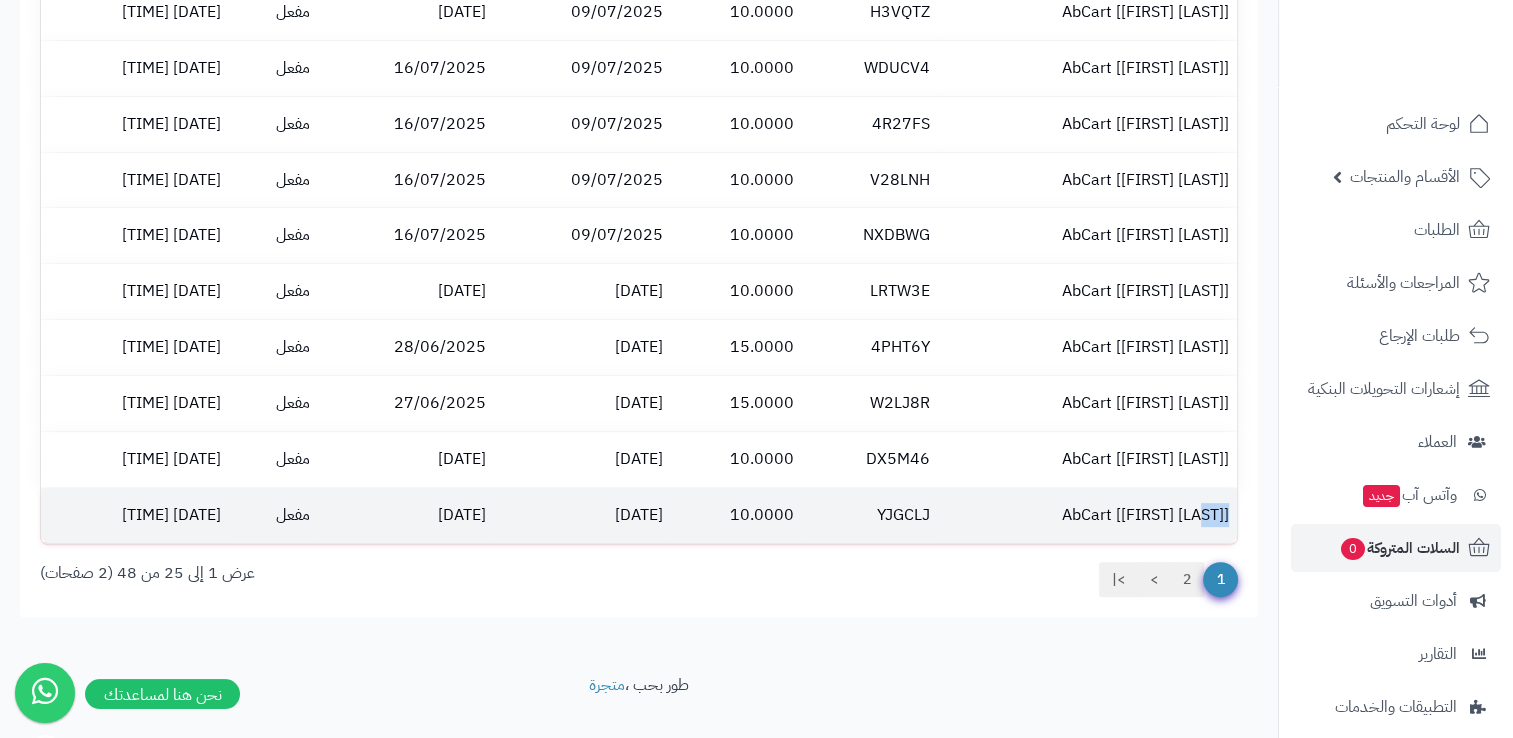 click on "AbCart [Emad Heiba] YJGCLJ 10.0000 11/06/2025 18/06/2025 مفعل 2025-06-11 21:11:30" at bounding box center [639, 515] 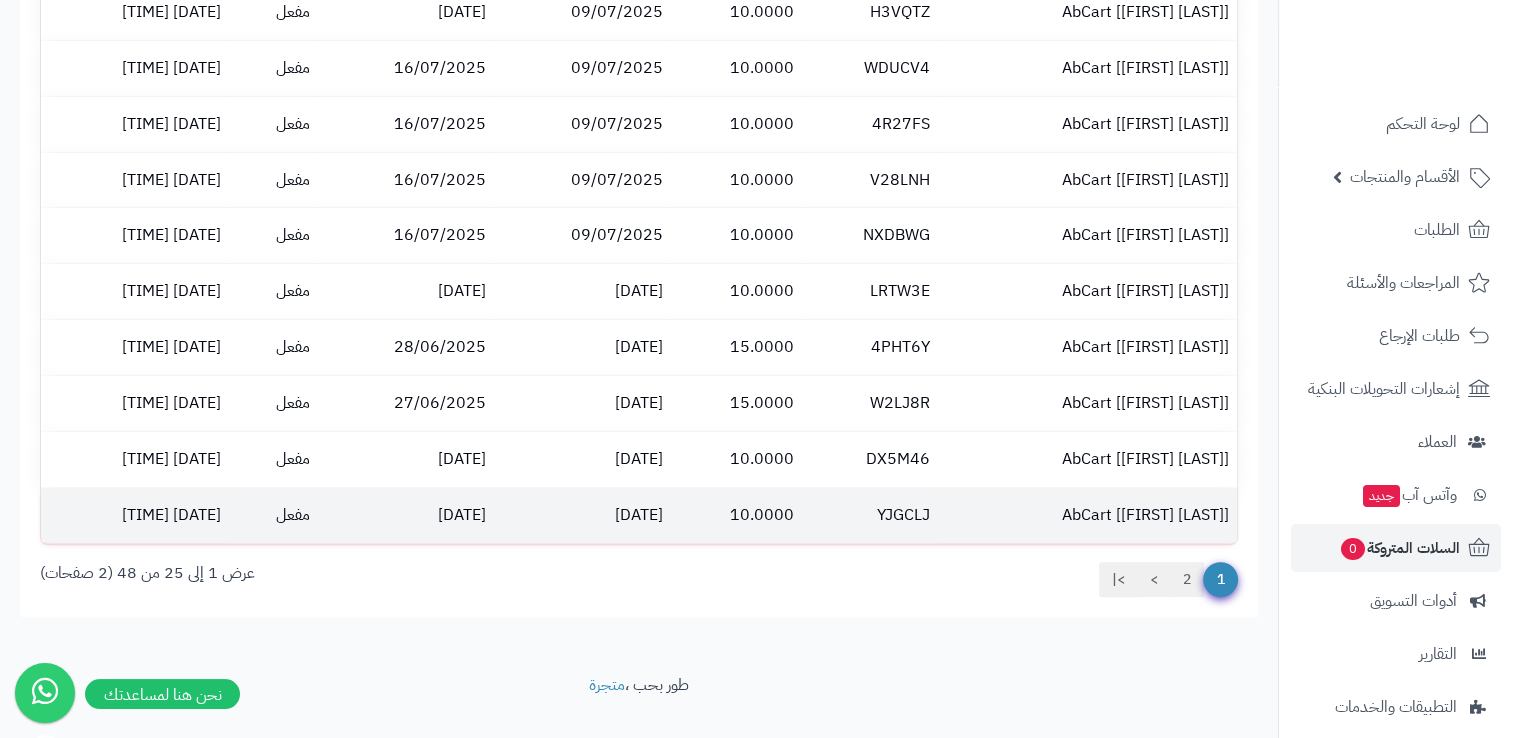click on "18/06/2025" at bounding box center (406, 515) 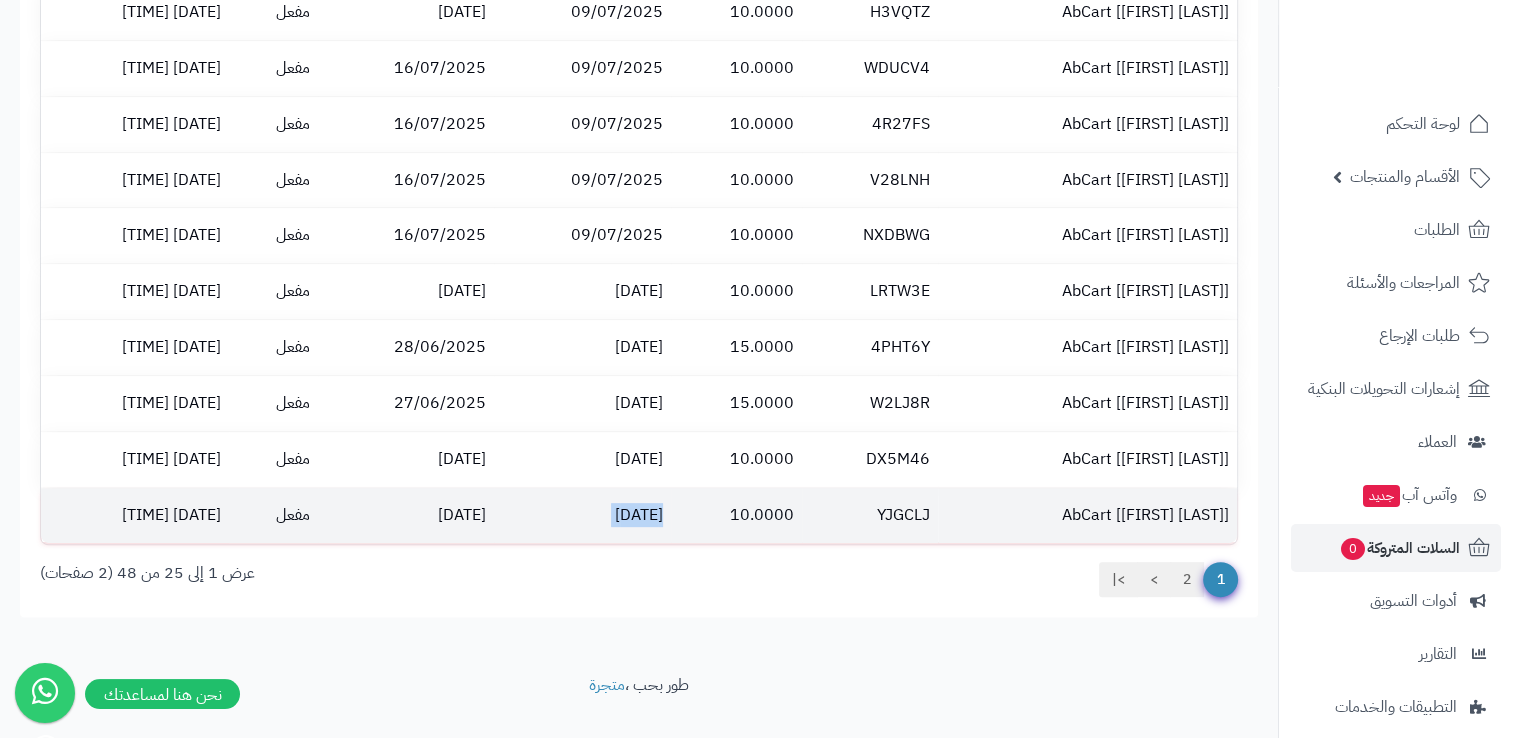 click on "11/06/2025" at bounding box center [582, 515] 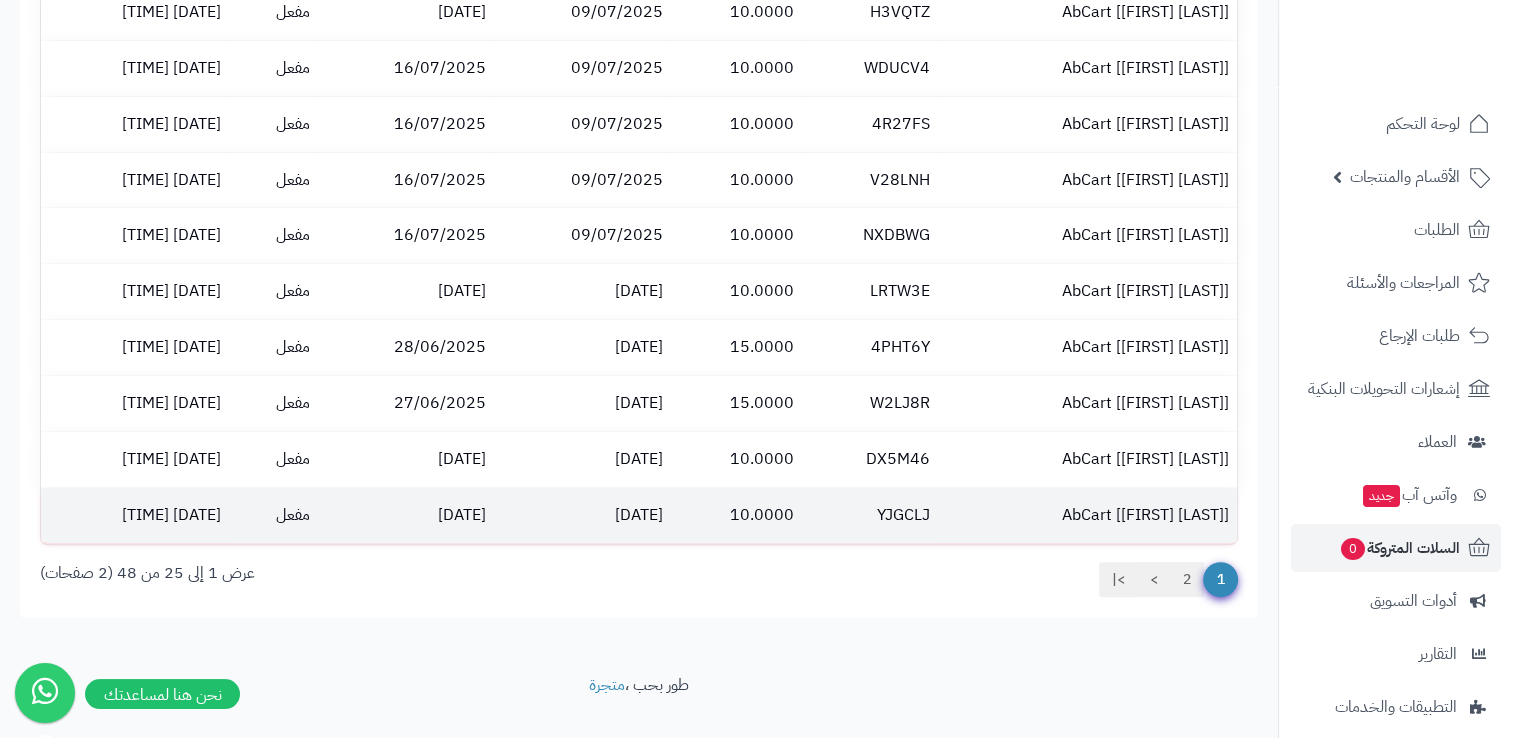 click on "AbCart [Emad Heiba]" at bounding box center (1087, 515) 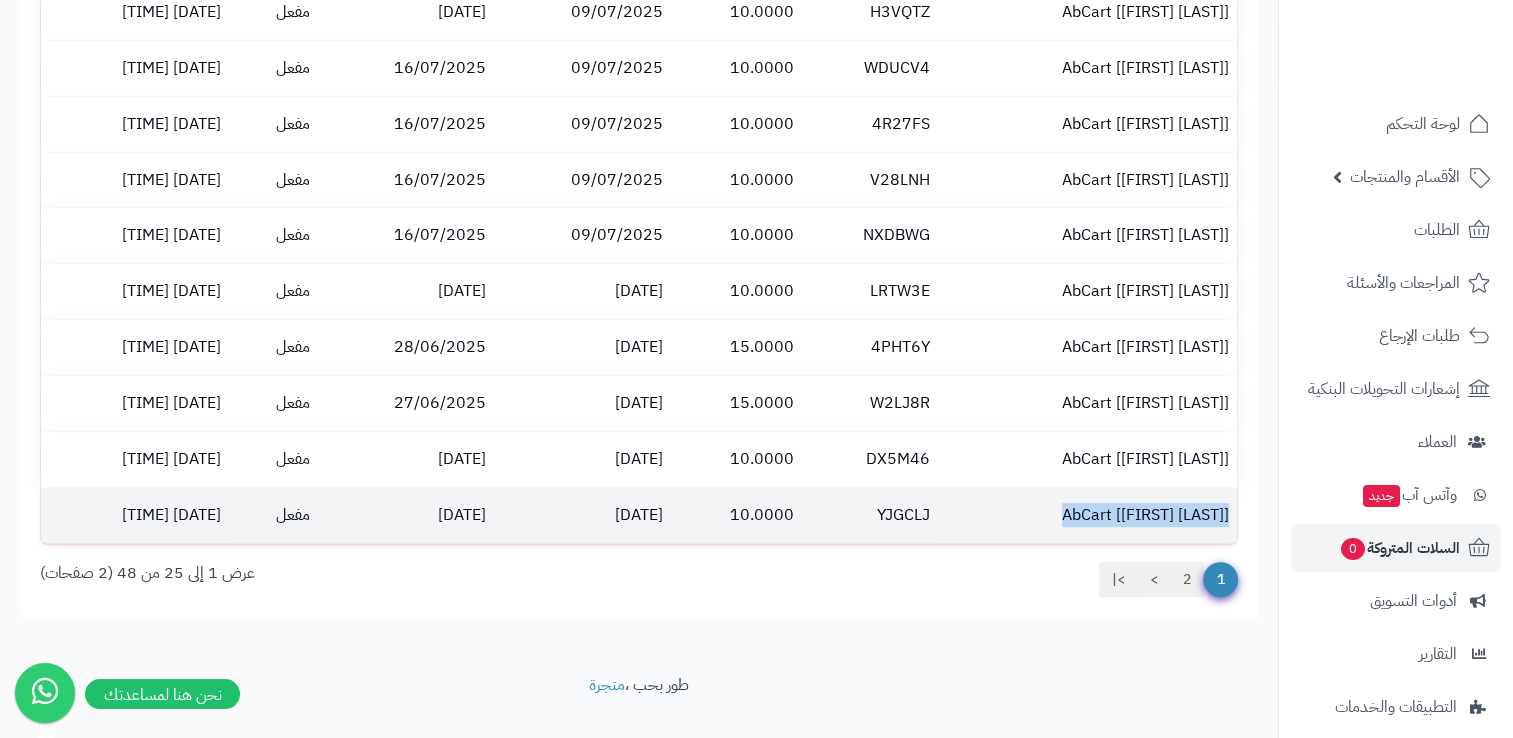 click on "AbCart [[FIRST] [LAST]]" at bounding box center [1087, 515] 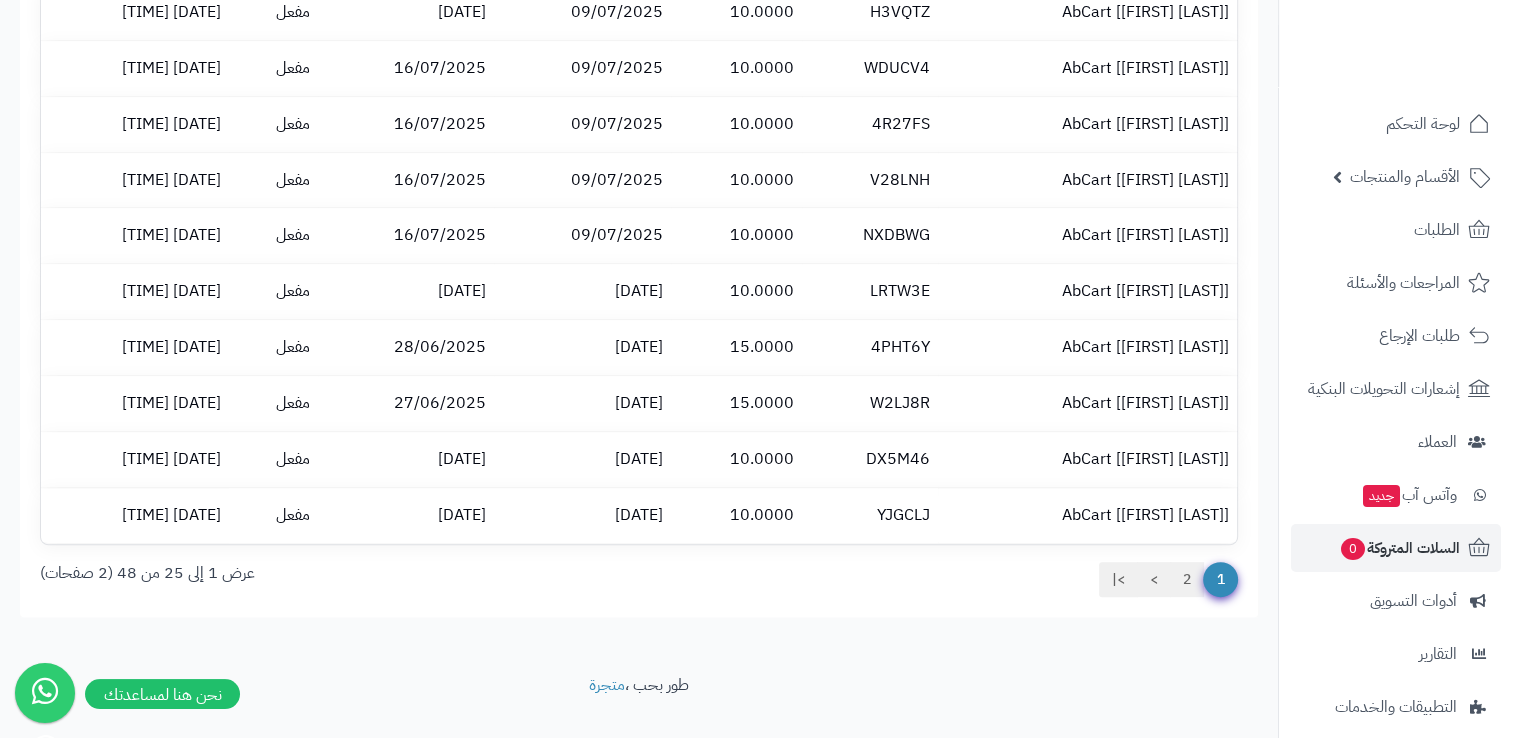 click on "حفظ التغييرات الاعدادات العامة: حالة نظام السلات المتروكة
تفعيل/تعطيل
**** ****
إرسال التذكيرات تلقائيًا
تفعيل/تعطيل
**** ****
يتم إرسال التذكيرات تلقائيًا بناء على إعداد كل تذكير وبعد مرور المدة المحددة على ترك السلة
في حال كان لدى المتجر تطبيق جوال سيصل نسخة من التنبيه كإشعار على جوال العميل نص رسالة الواتس آب اليدوية يمكنك إستخدام المتغيرات الآتية في الرسالة  وسيتم تضمينها تلقائيًأ    {firstname}    -  الاسم الأول   {lastname}    -  إسم العائلة   {restore_link}    -  رابط إكمال الطلب
يتم إرسال التذكيرات تلقائيًا بناء على إعداد كل تذكير وبعد مرور المدة المحددة على ترك السلة" at bounding box center (639, 122) 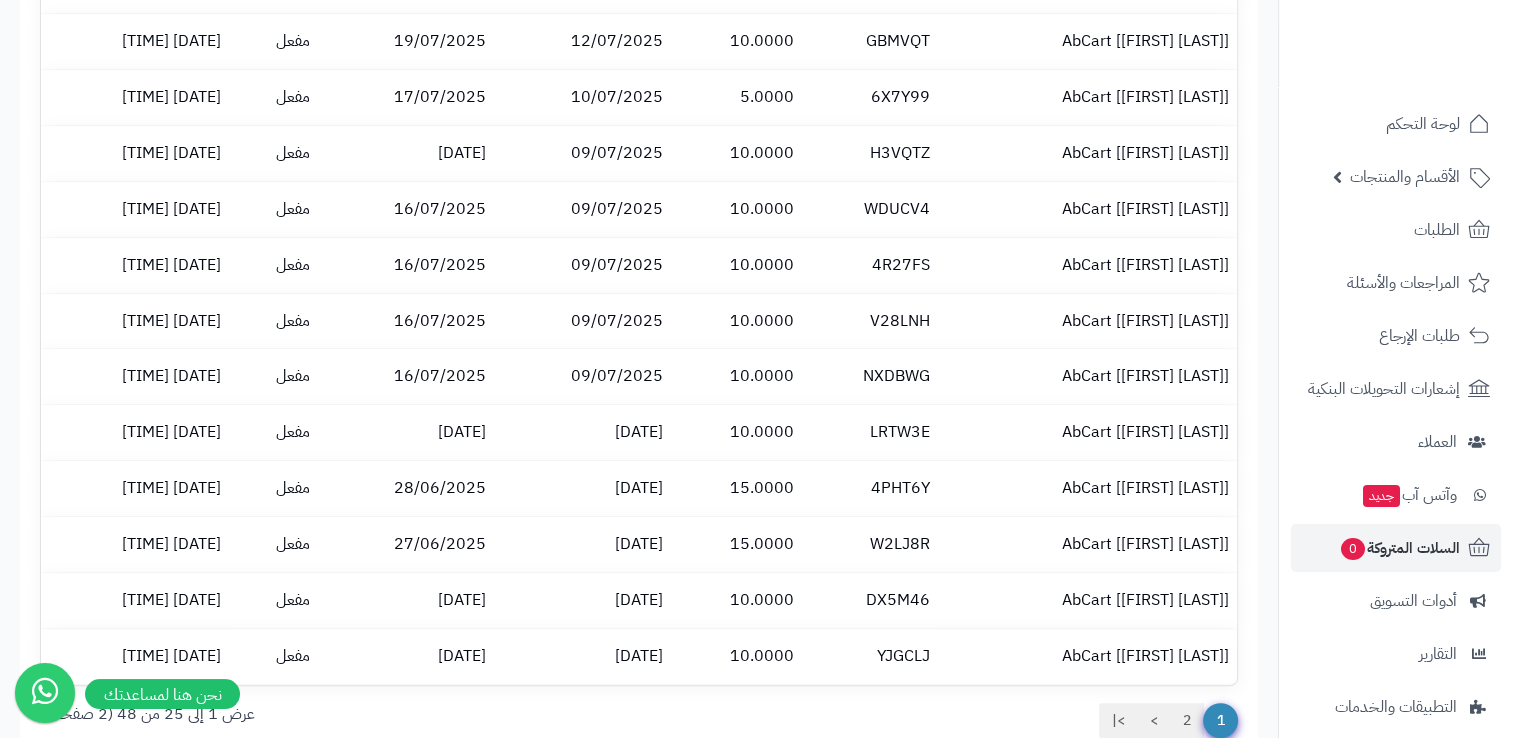 scroll, scrollTop: 200, scrollLeft: 0, axis: vertical 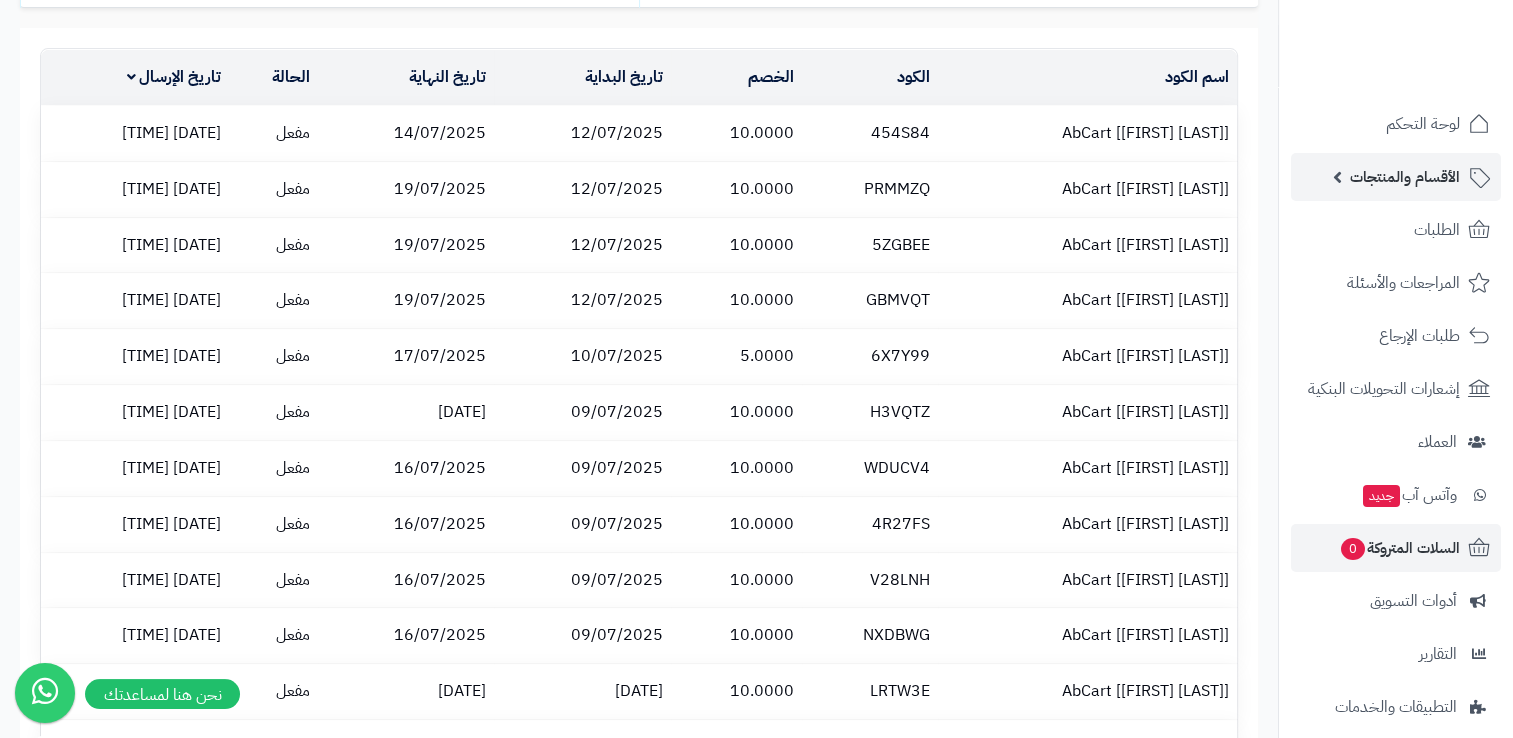 click on "الأقسام والمنتجات" at bounding box center (1405, 177) 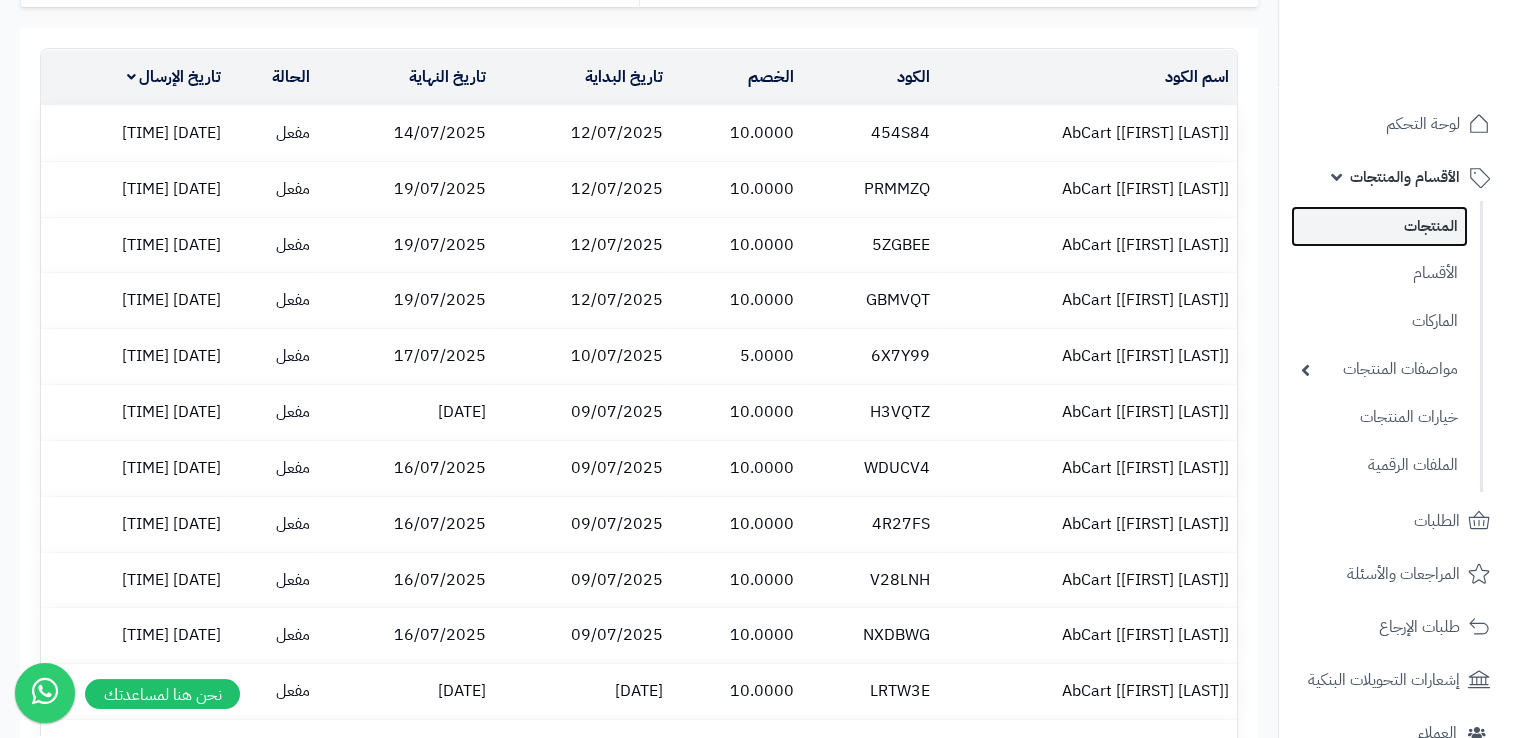 click on "المنتجات" at bounding box center [1379, 226] 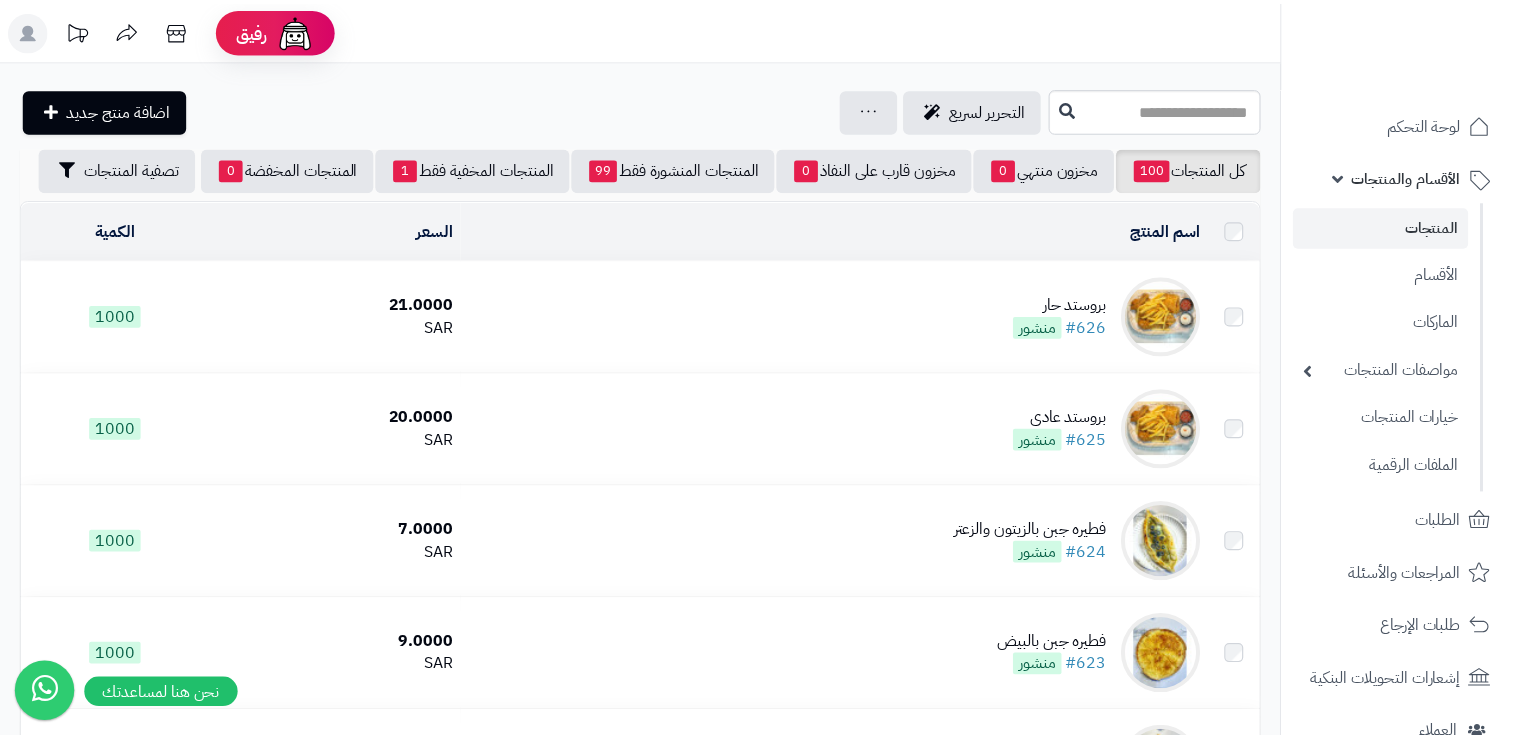 scroll, scrollTop: 0, scrollLeft: 0, axis: both 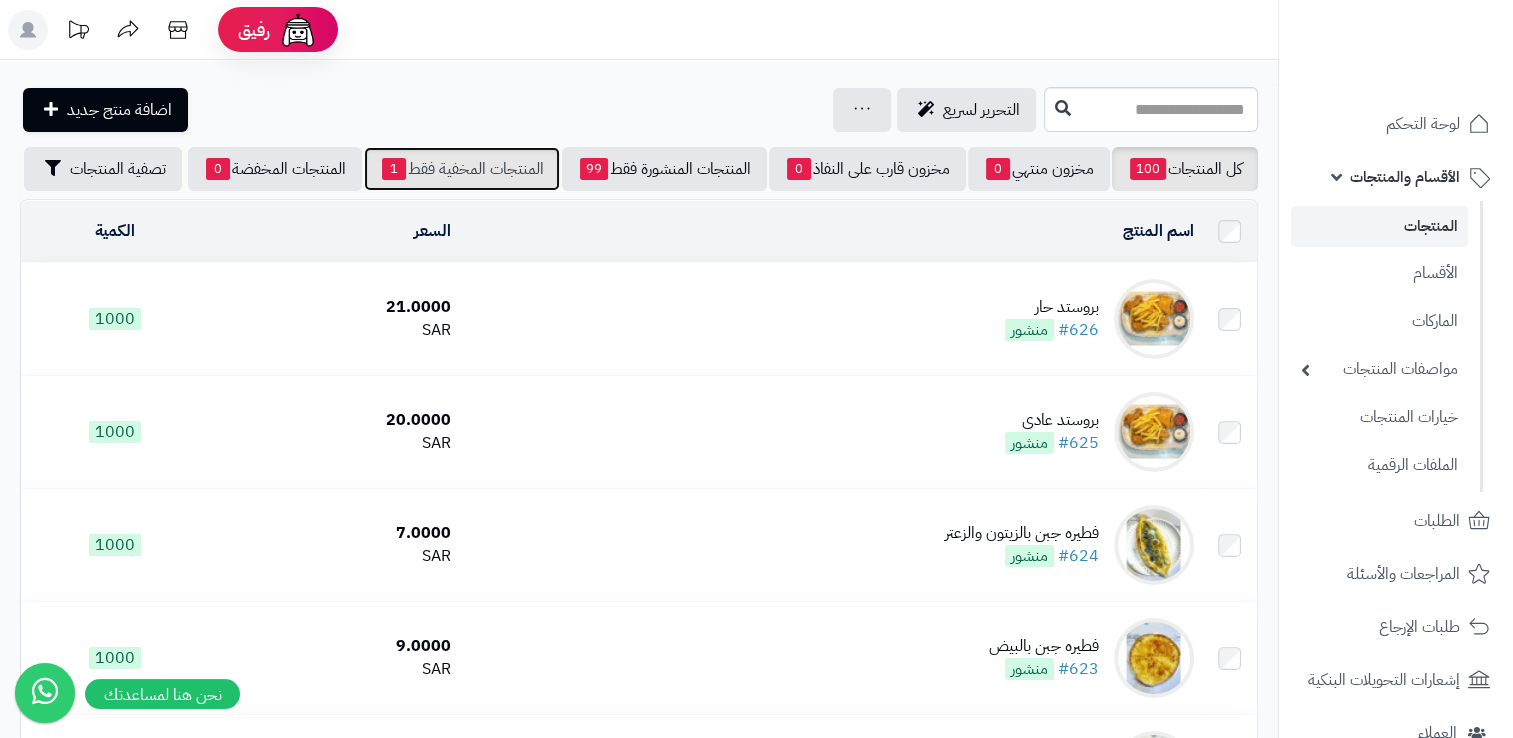 click on "المنتجات المخفية فقط
1" at bounding box center (462, 169) 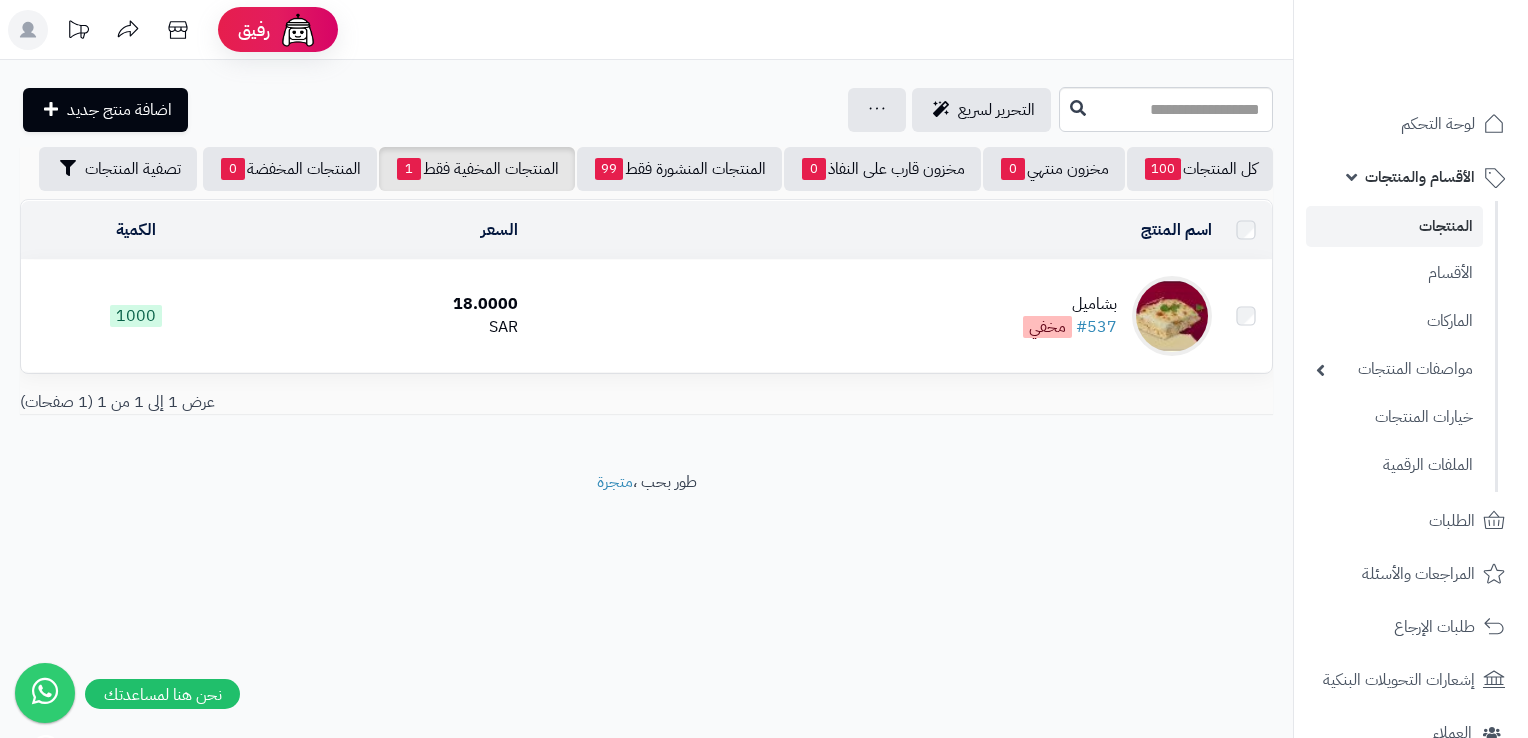 scroll, scrollTop: 0, scrollLeft: 0, axis: both 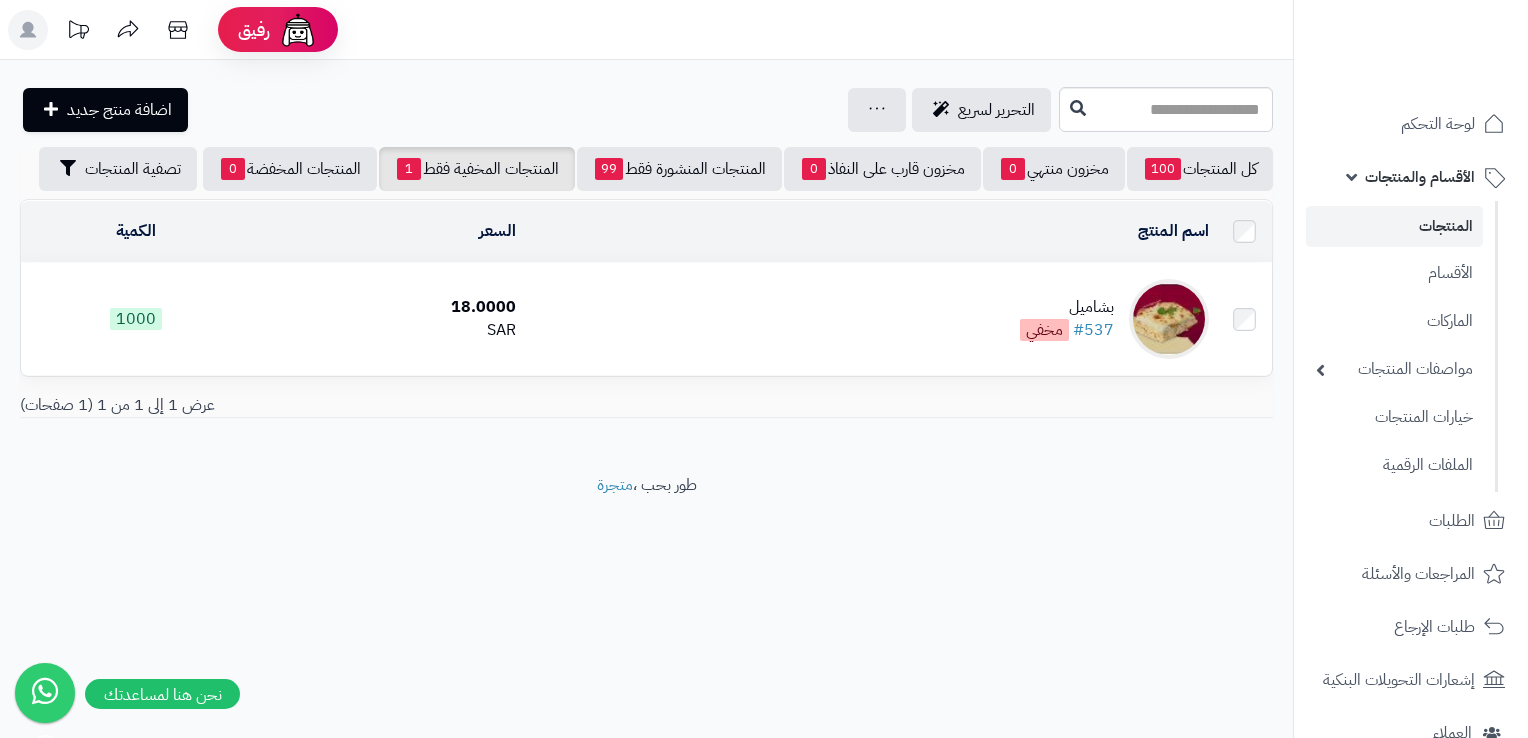 click on "18.0000" at bounding box center [388, 307] 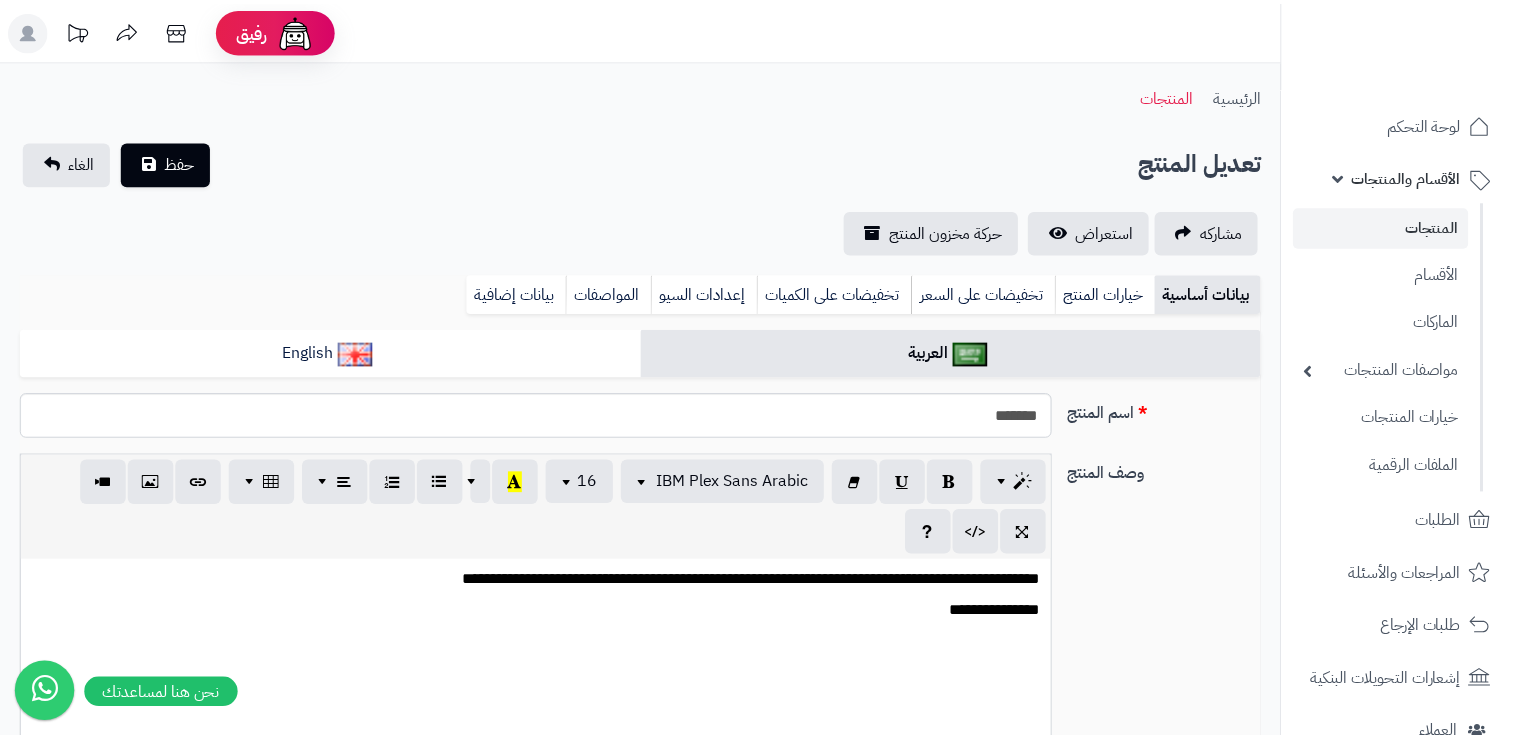 scroll, scrollTop: 0, scrollLeft: 0, axis: both 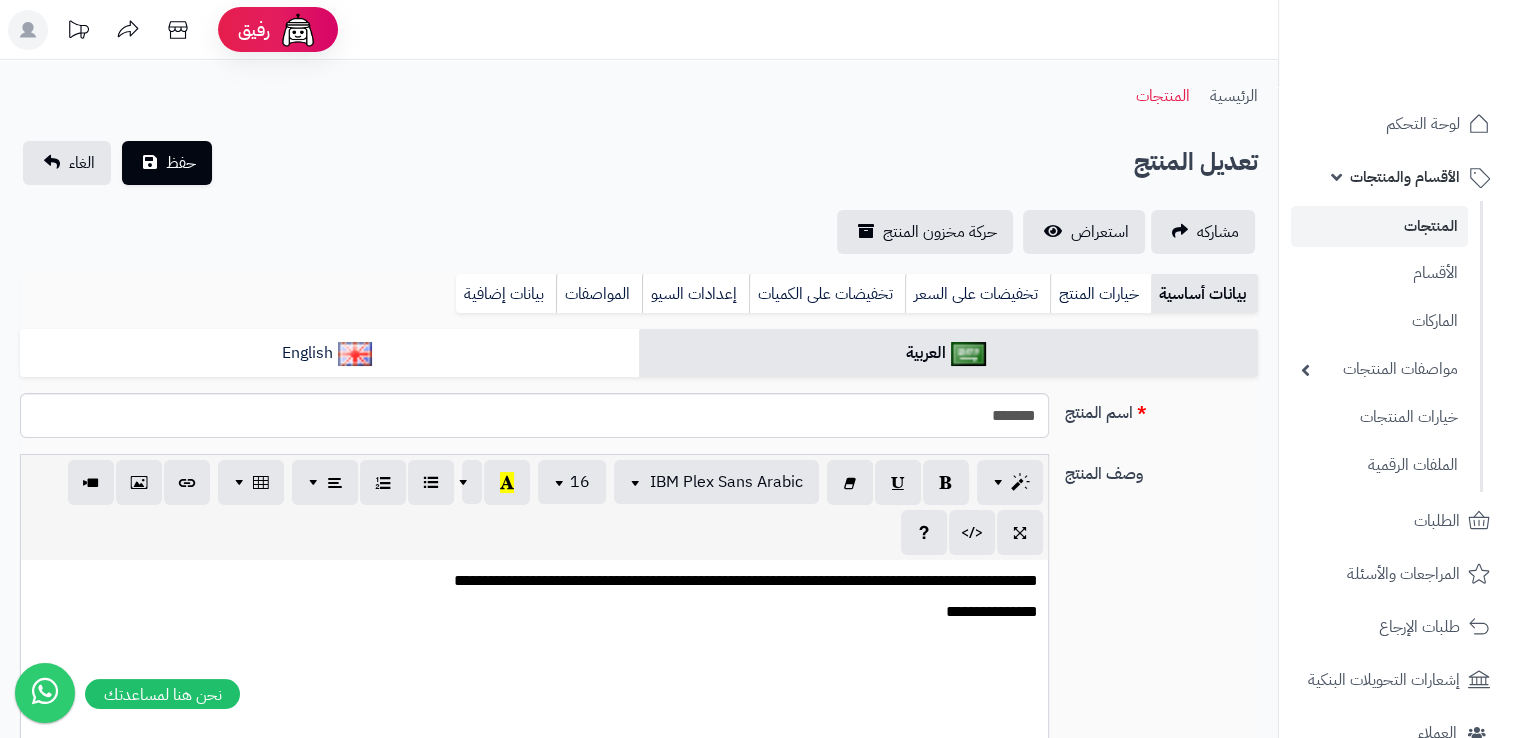click on "**********" at bounding box center (639, 1014) 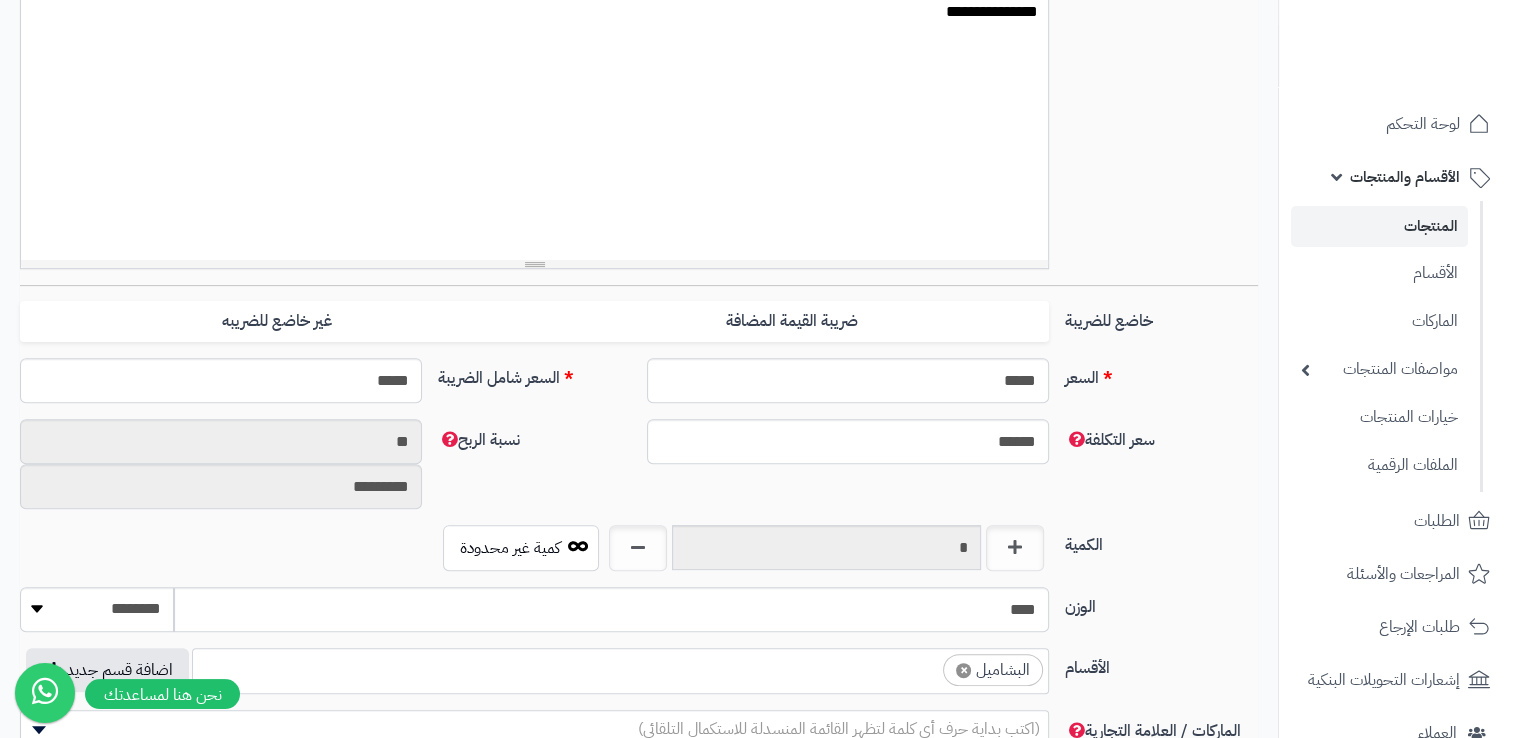 scroll, scrollTop: 200, scrollLeft: 0, axis: vertical 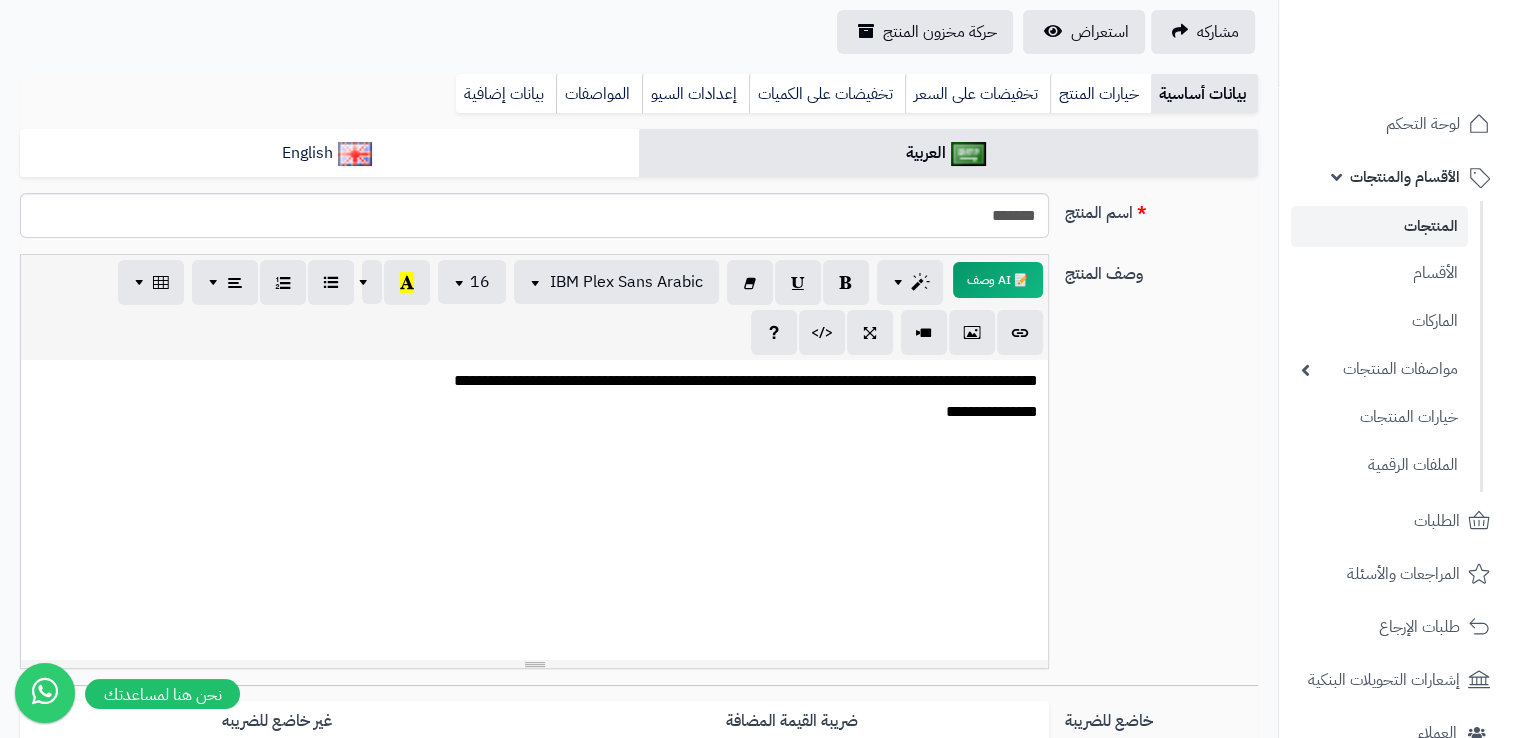 click on "المنتجات" at bounding box center [1379, 226] 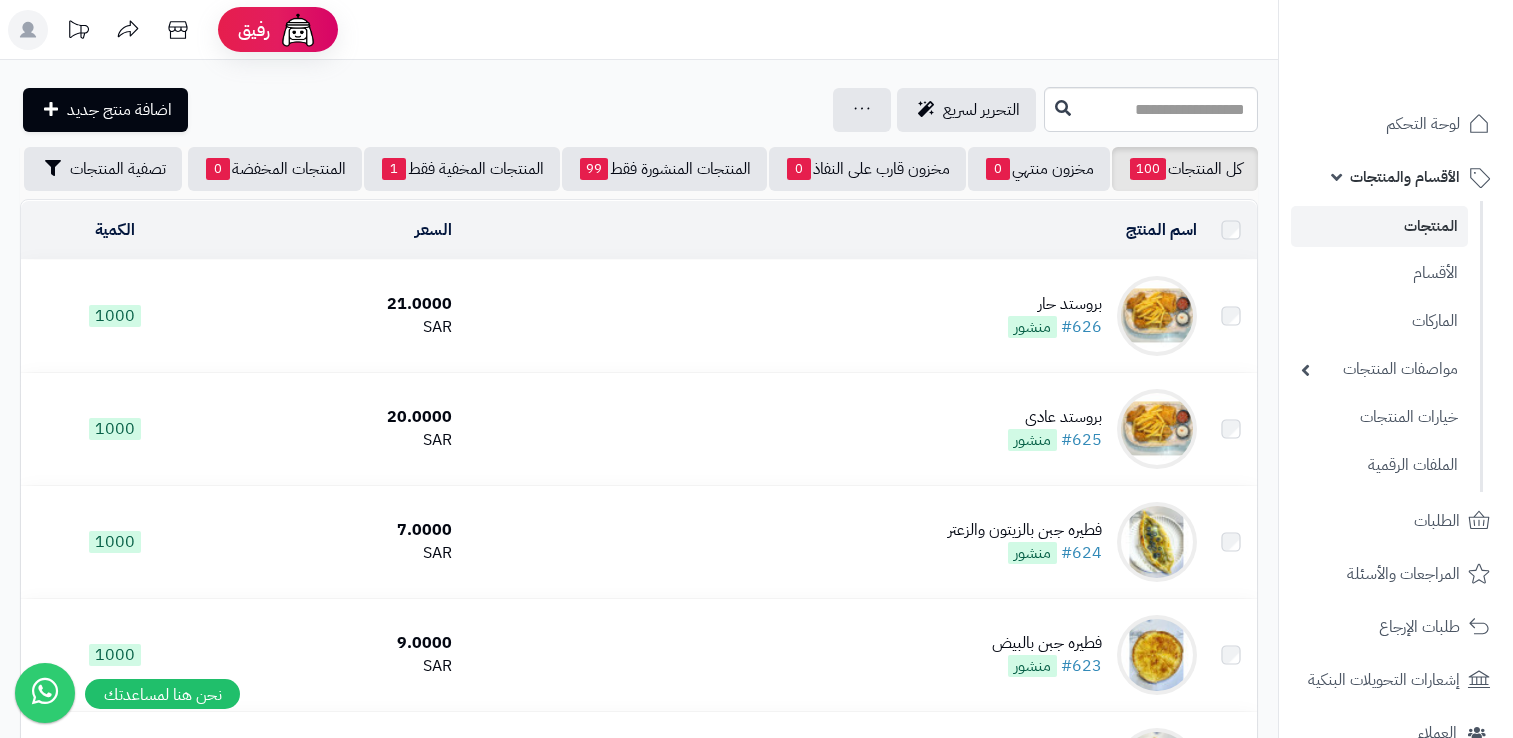 scroll, scrollTop: 0, scrollLeft: 0, axis: both 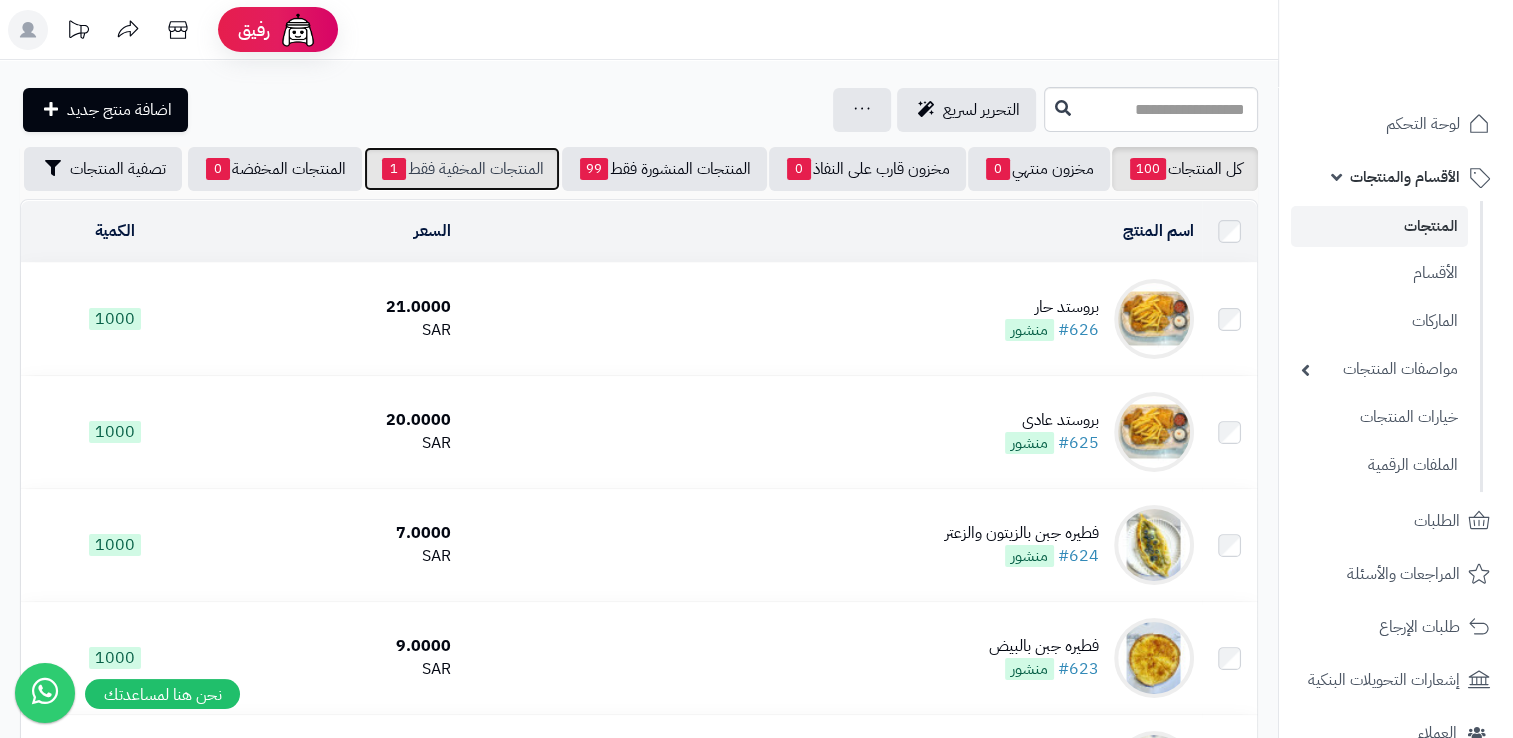 click on "المنتجات المخفية فقط
1" at bounding box center (462, 169) 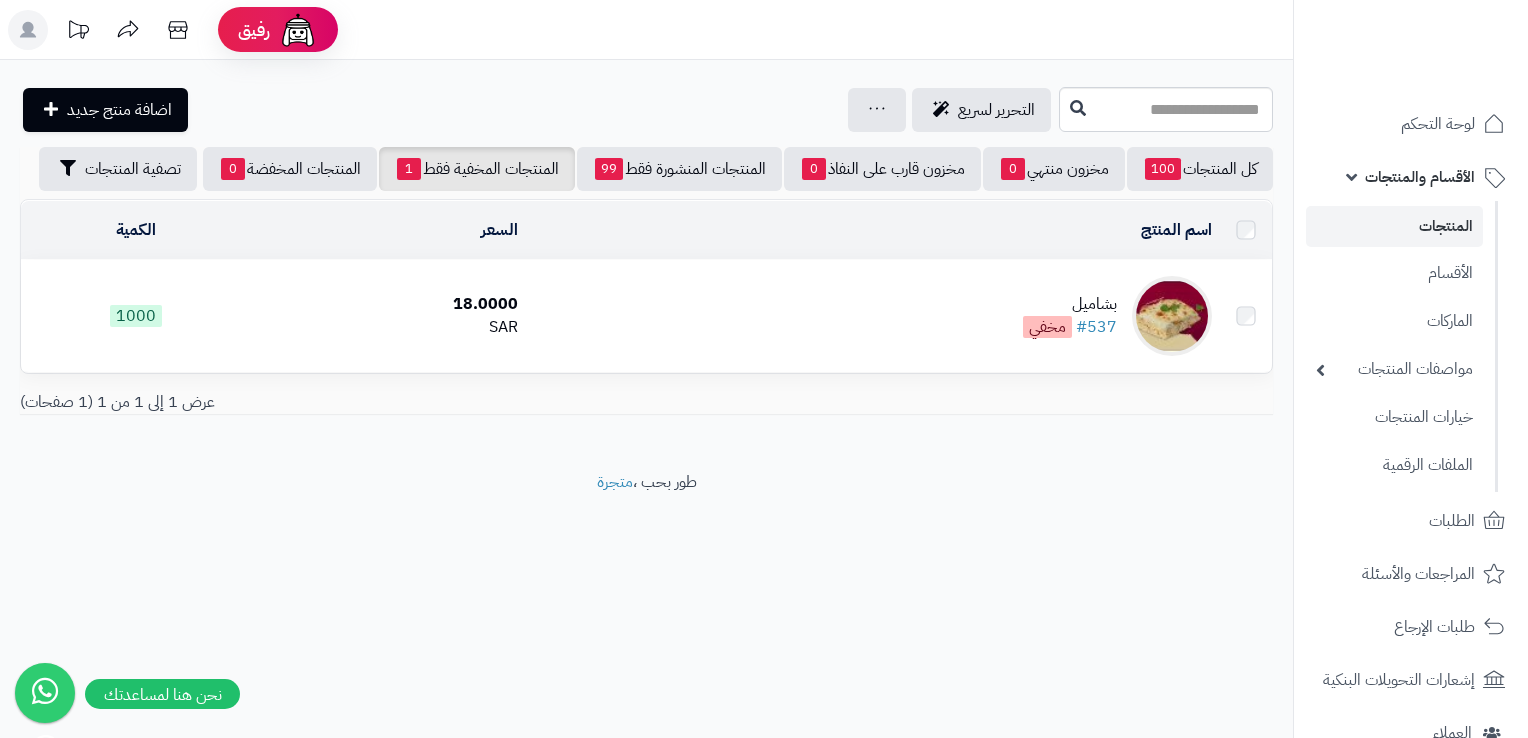scroll, scrollTop: 0, scrollLeft: 0, axis: both 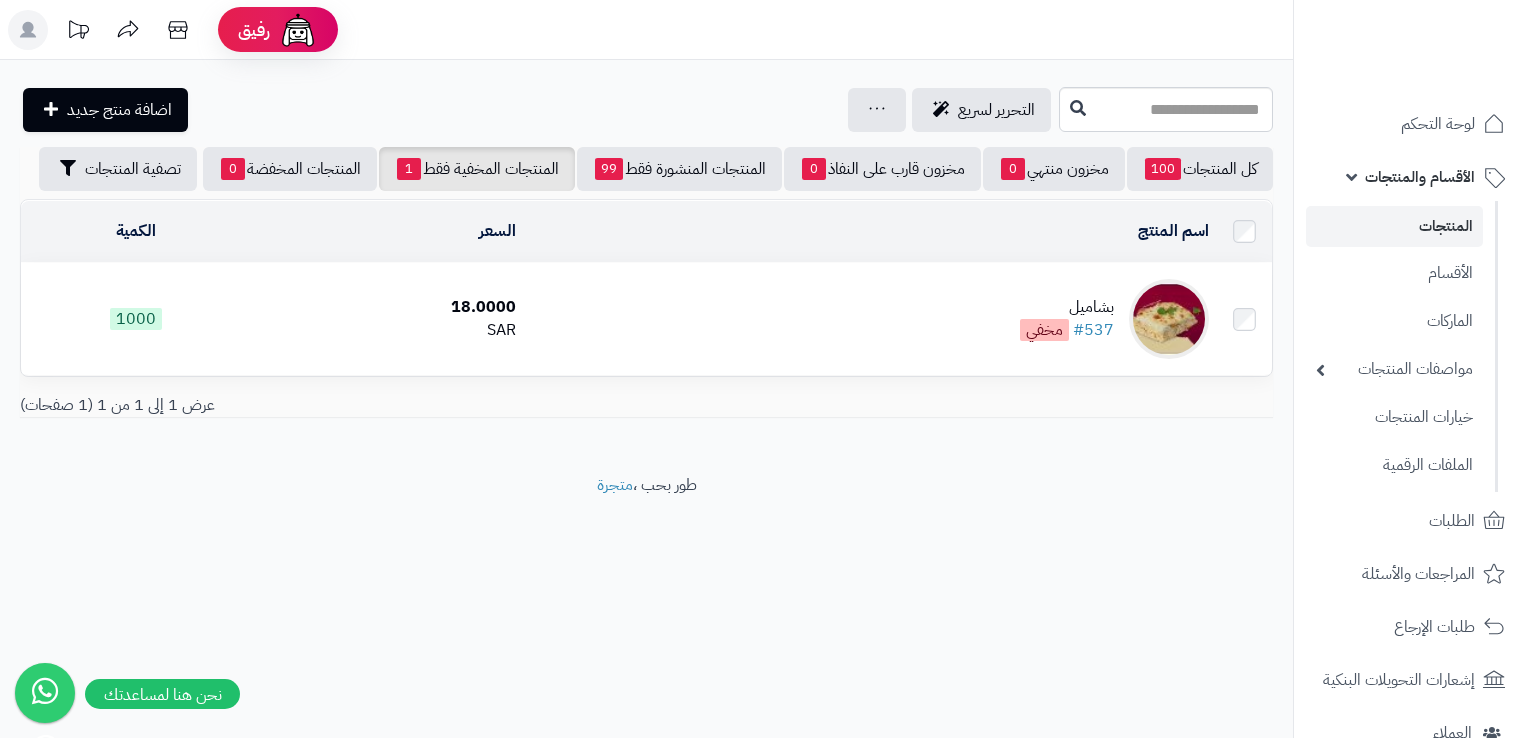click on "بشاميل
#537
مخفي" at bounding box center (870, 319) 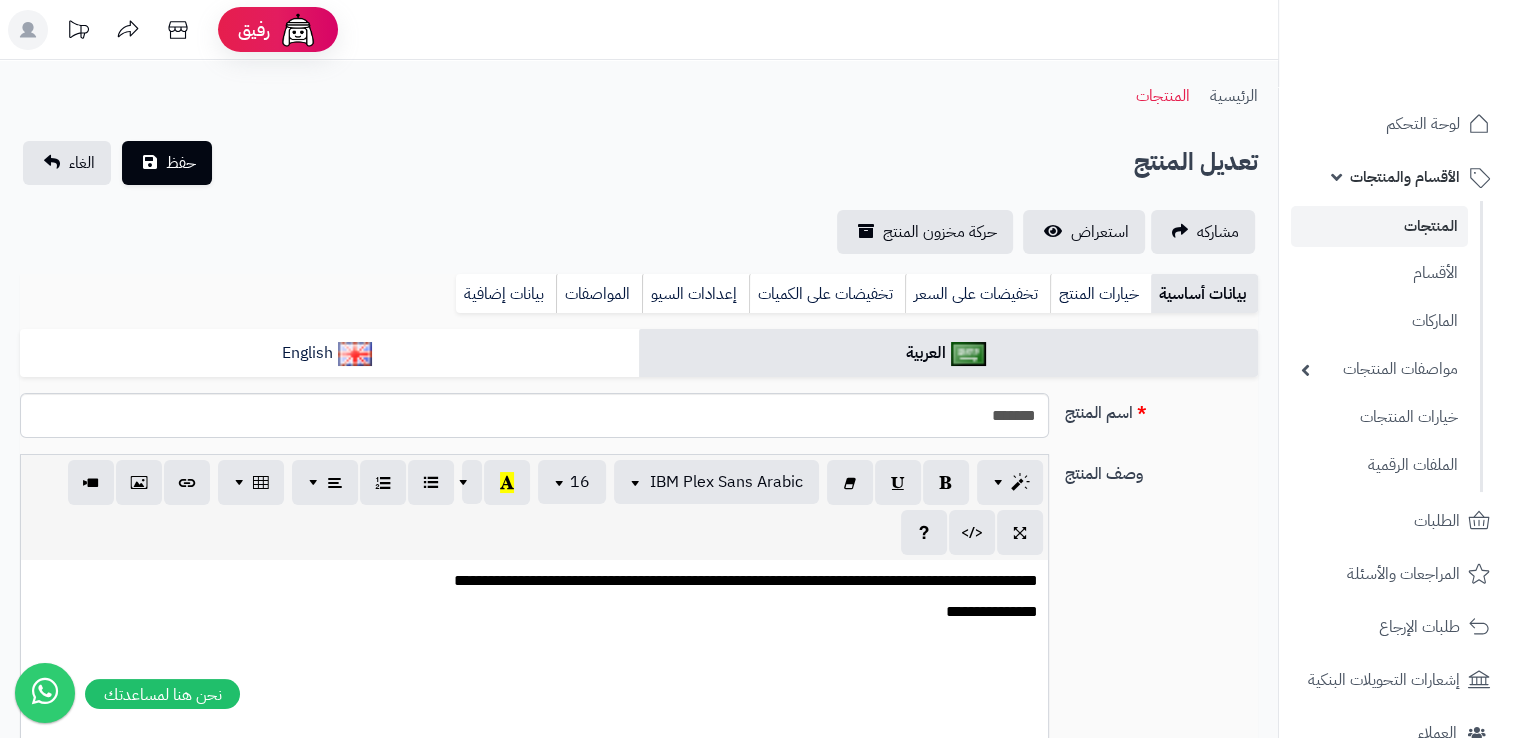 scroll, scrollTop: 600, scrollLeft: 0, axis: vertical 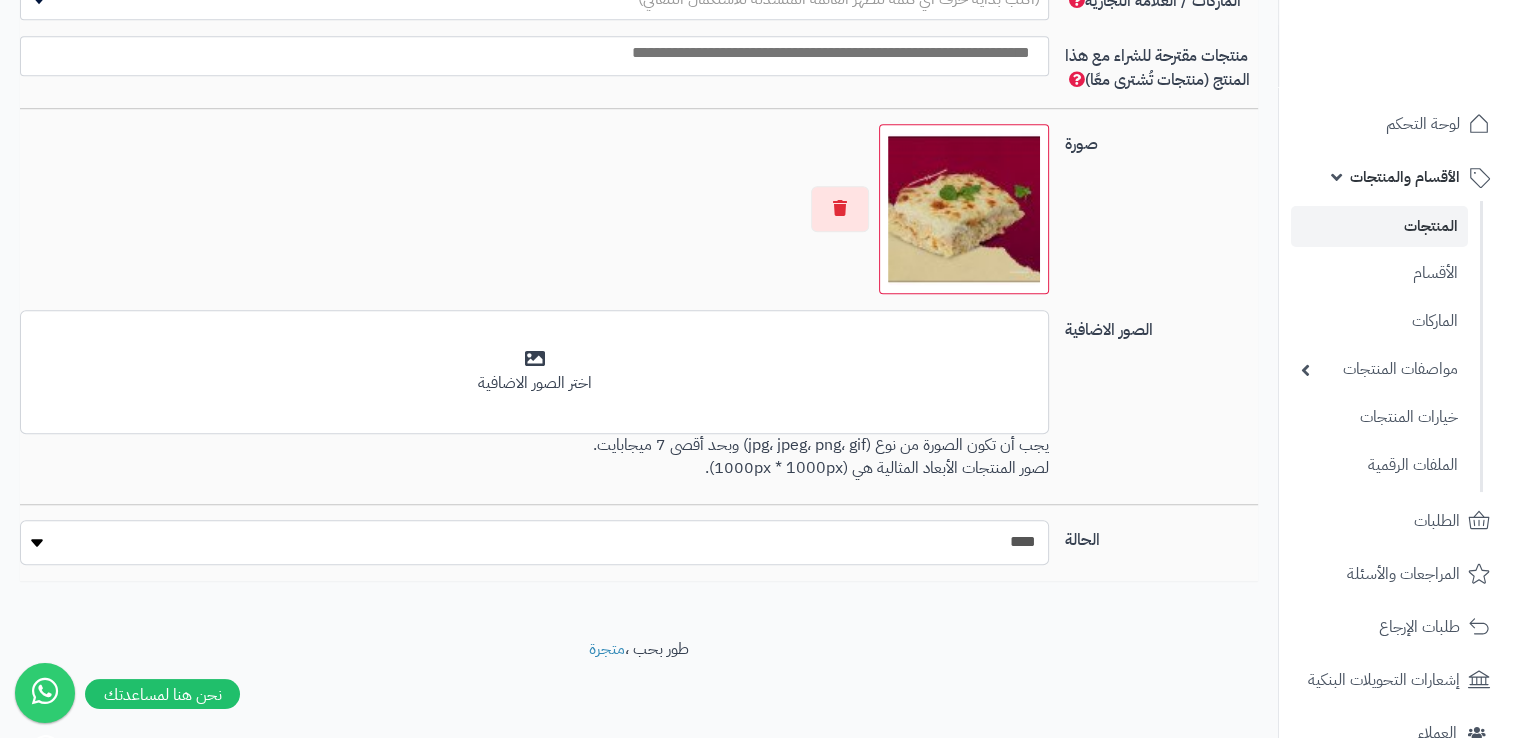 click on "***** ****" at bounding box center (534, 542) 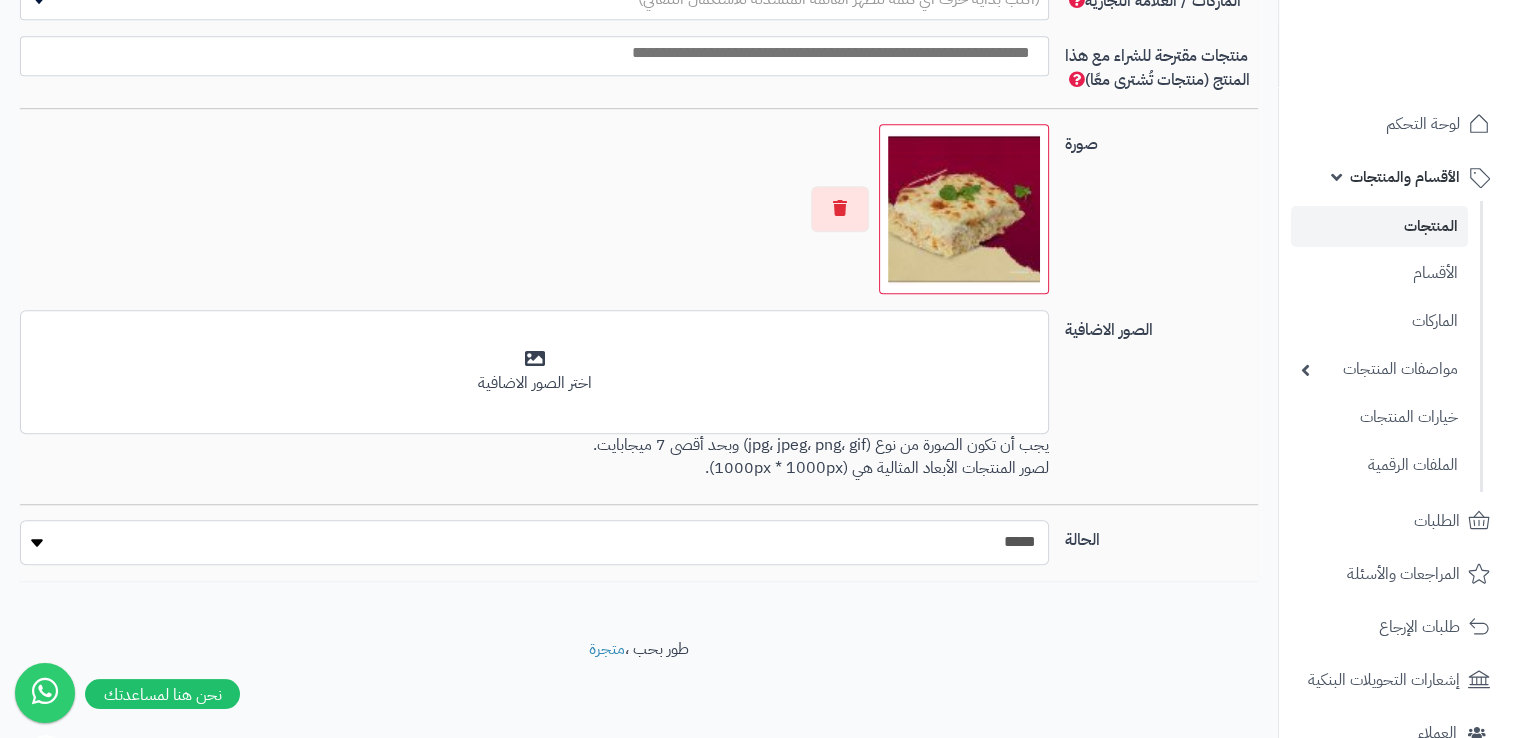 click on "***** ****" at bounding box center (534, 542) 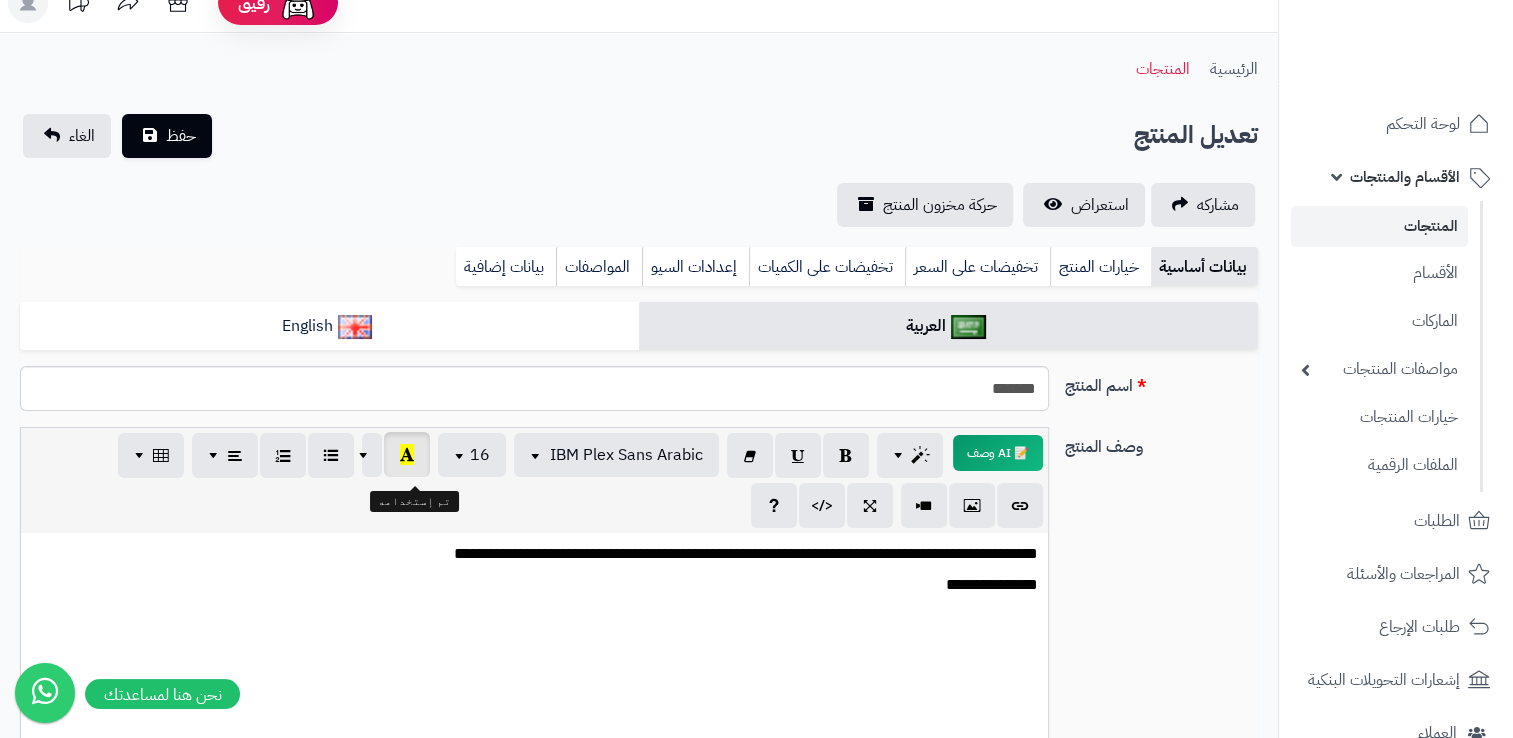 scroll, scrollTop: 0, scrollLeft: 0, axis: both 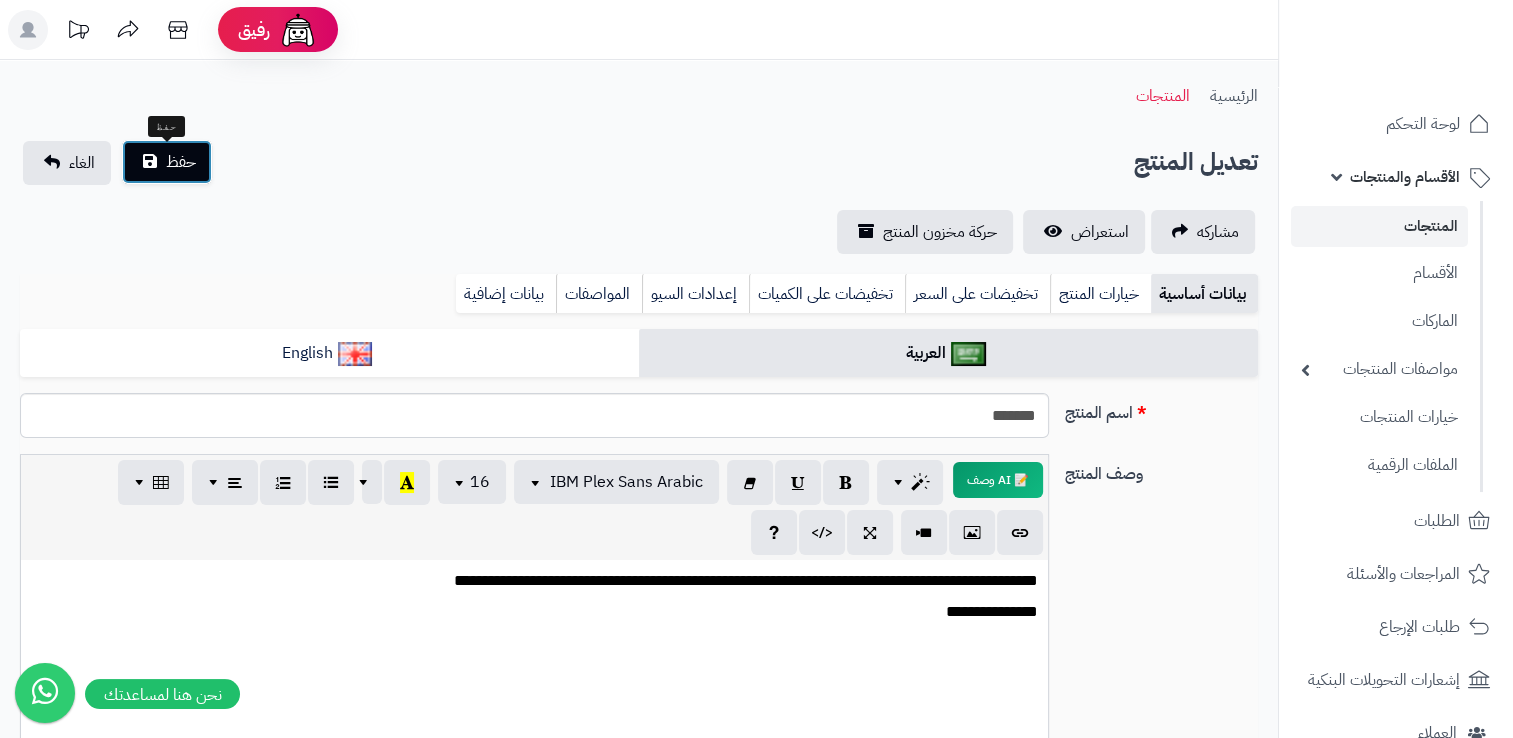 click on "حفظ" at bounding box center (167, 162) 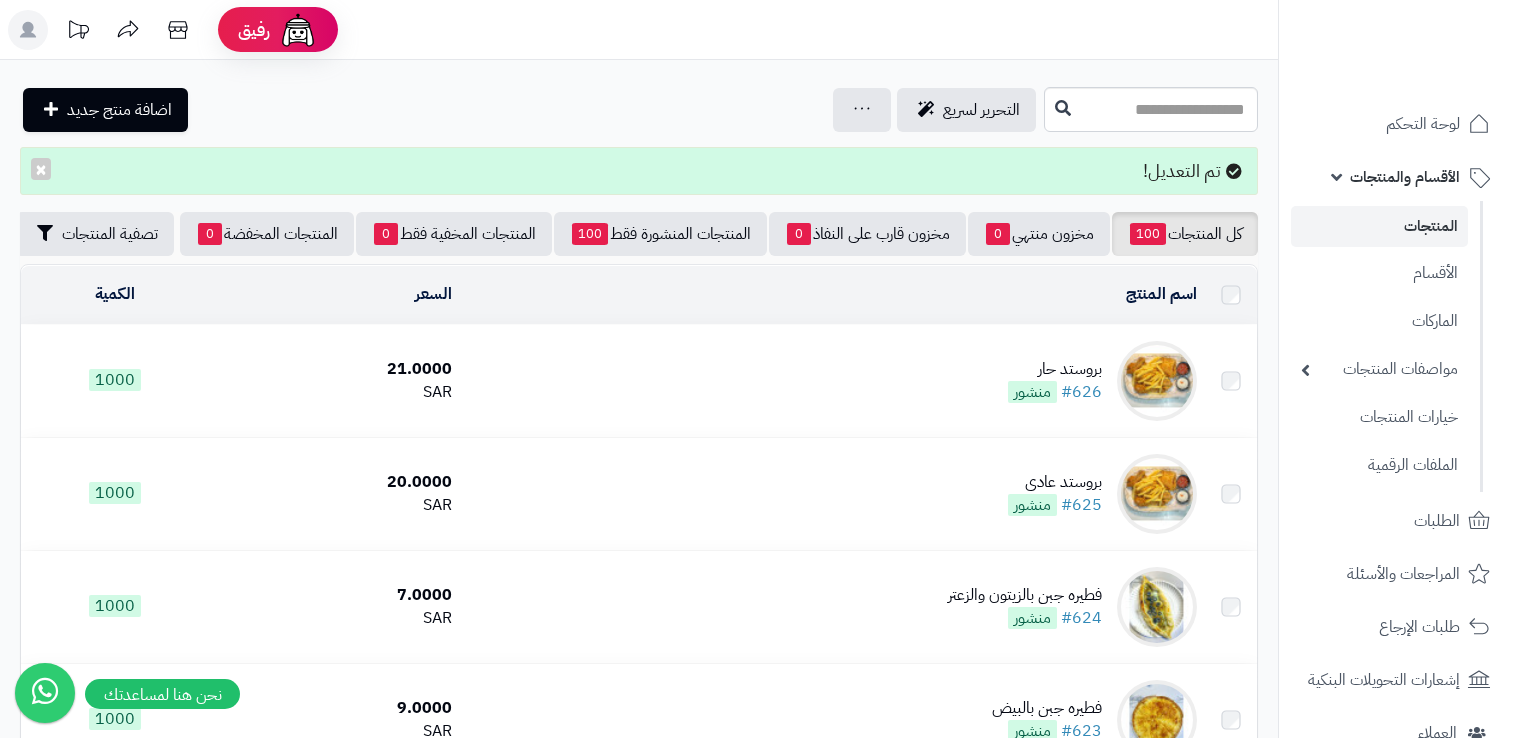 scroll, scrollTop: 0, scrollLeft: 0, axis: both 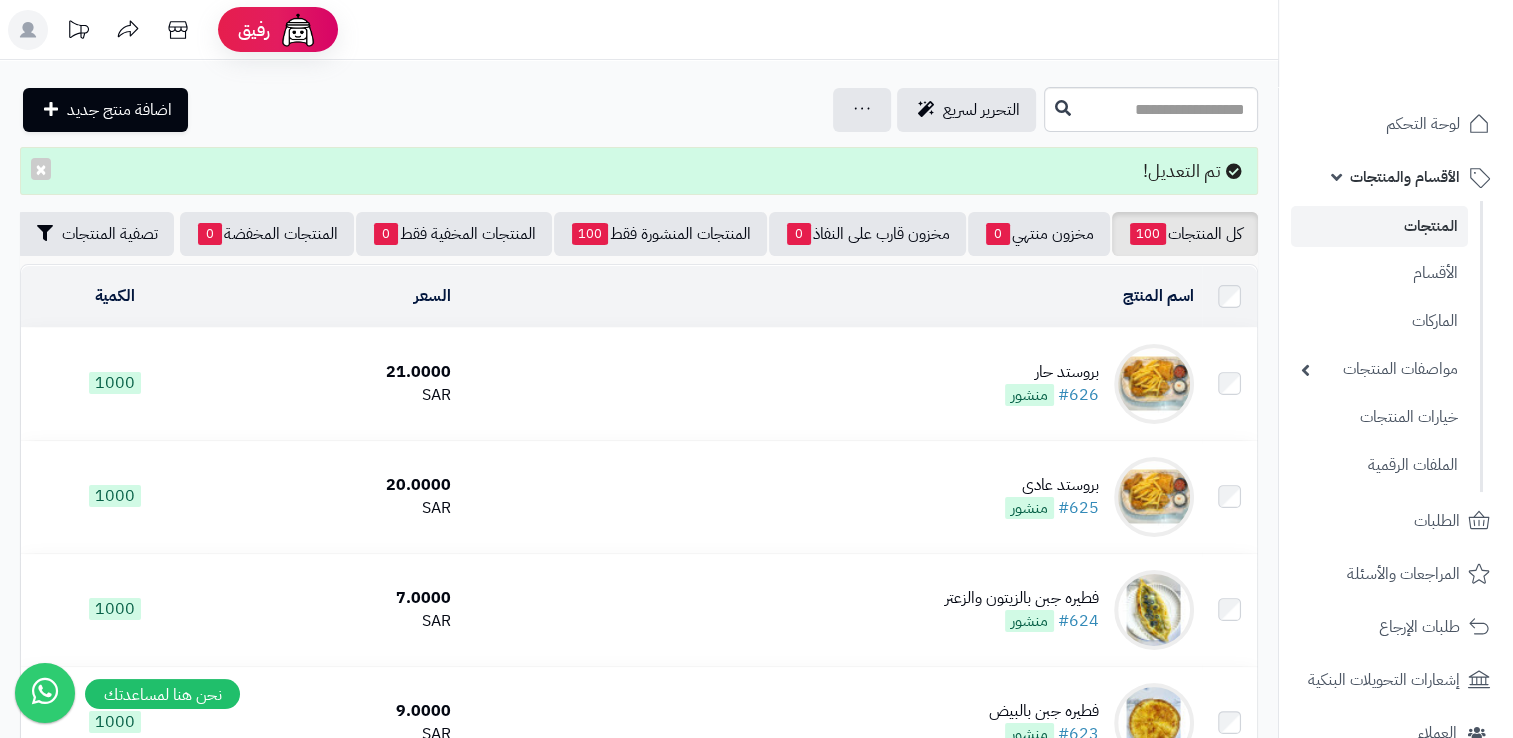 click on "الأقسام والمنتجات" at bounding box center [1405, 177] 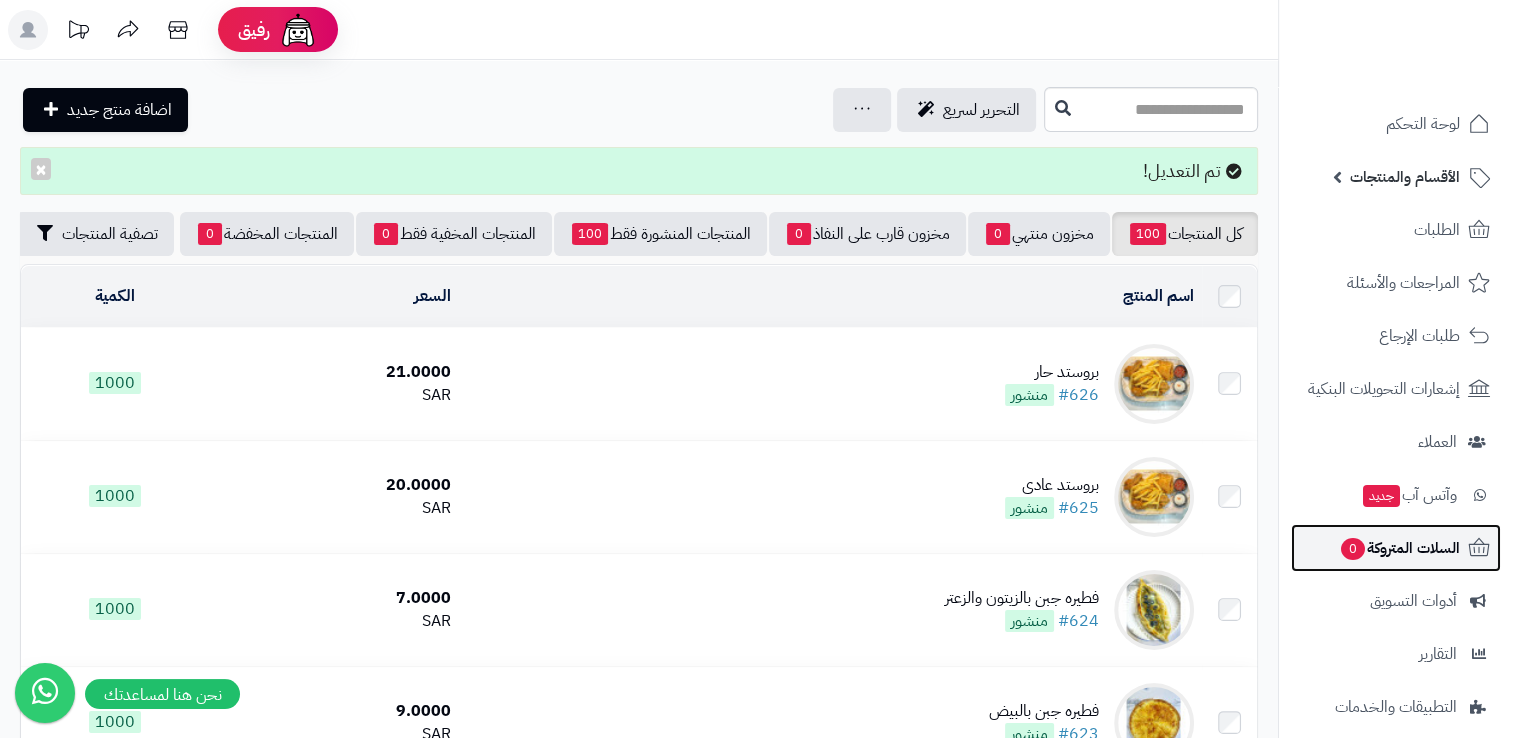 click on "السلات المتروكة  0" at bounding box center (1399, 548) 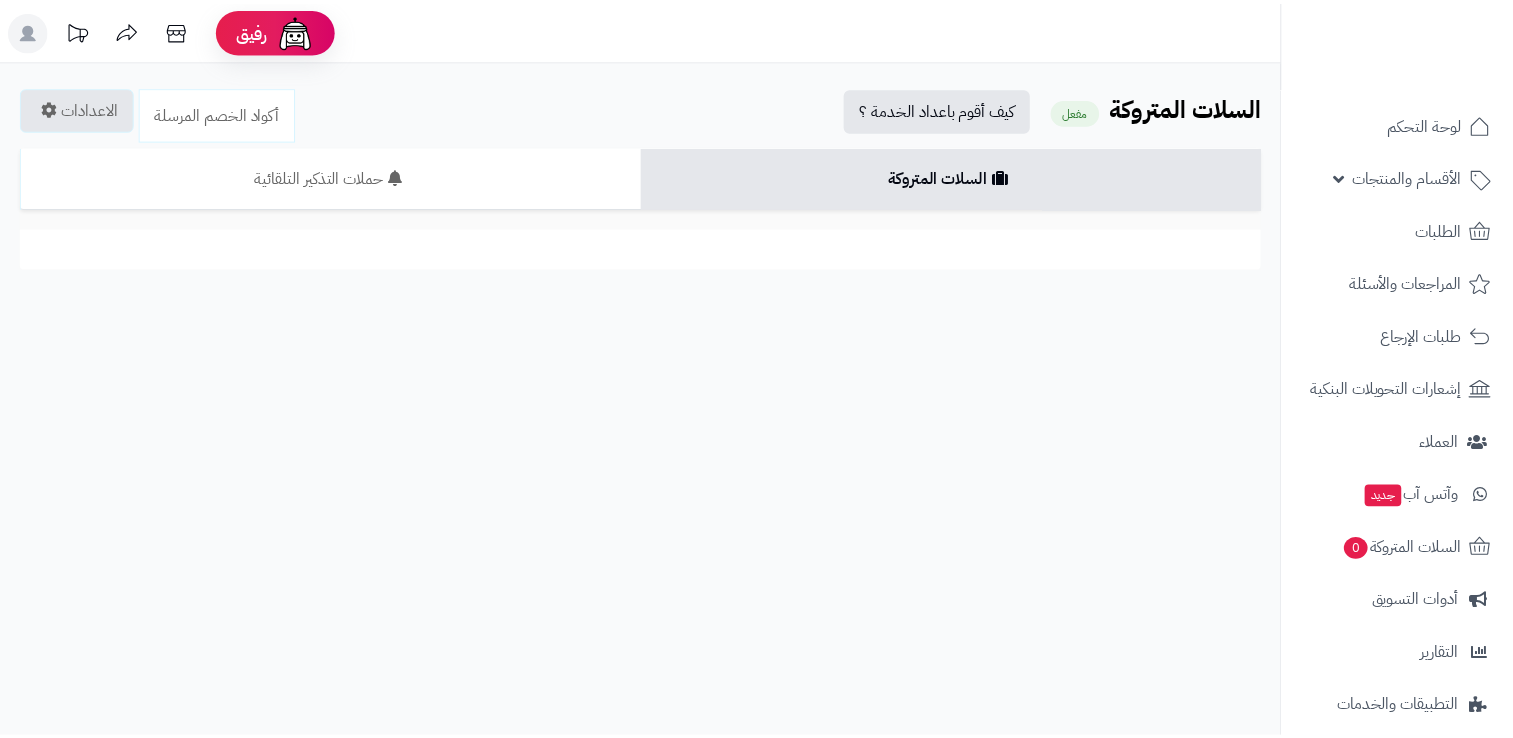 scroll, scrollTop: 0, scrollLeft: 0, axis: both 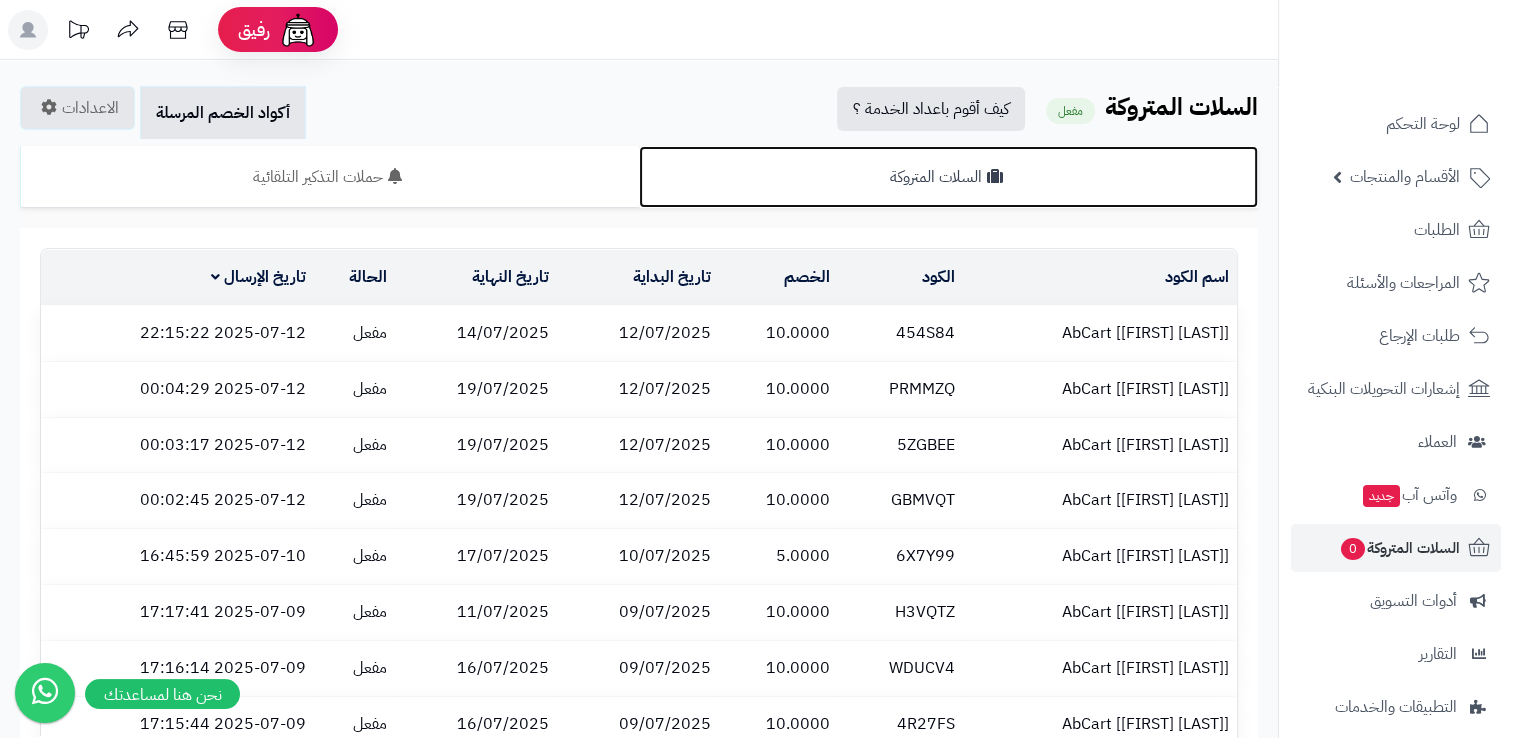 click on "السلات المتروكة" at bounding box center [948, 177] 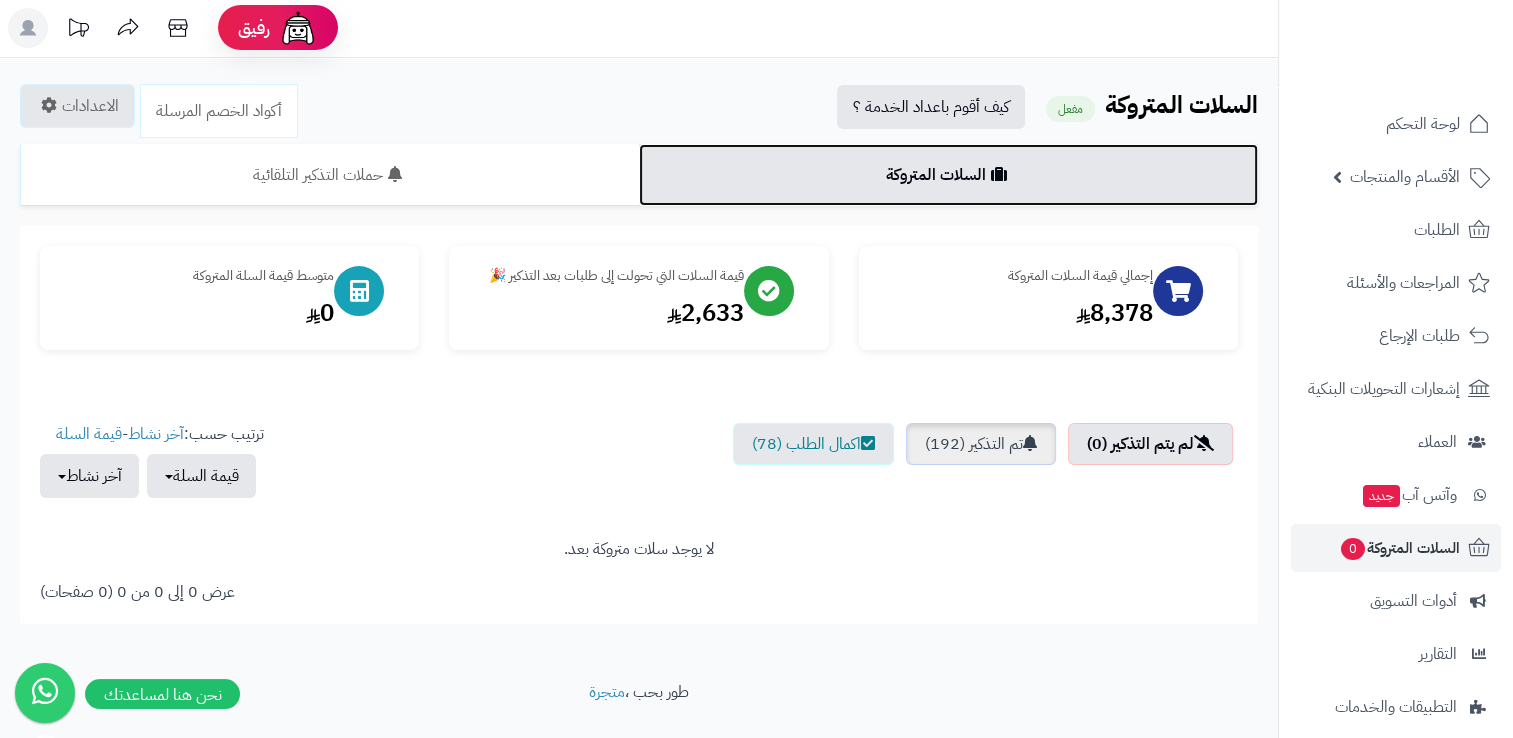 scroll, scrollTop: 0, scrollLeft: 0, axis: both 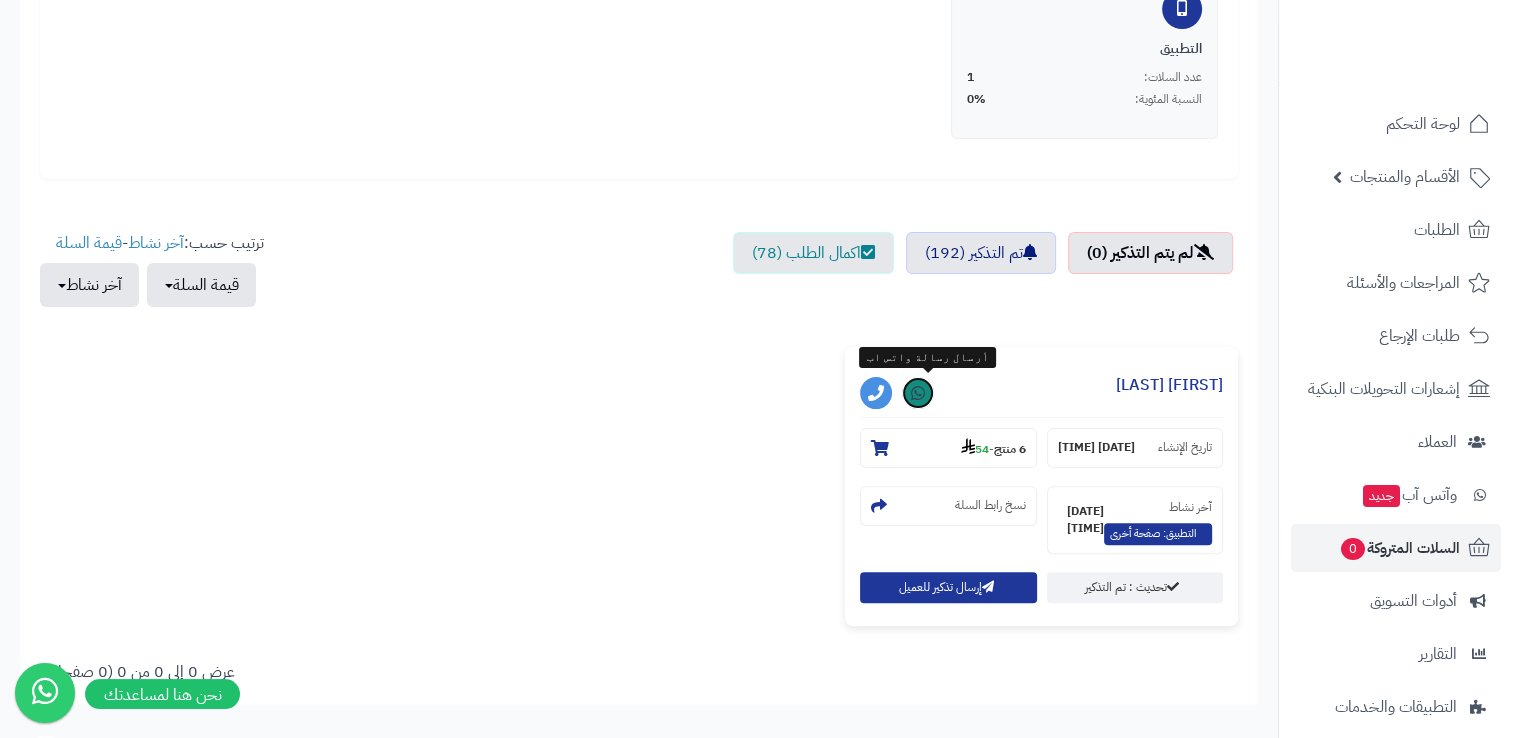 click at bounding box center [918, 393] 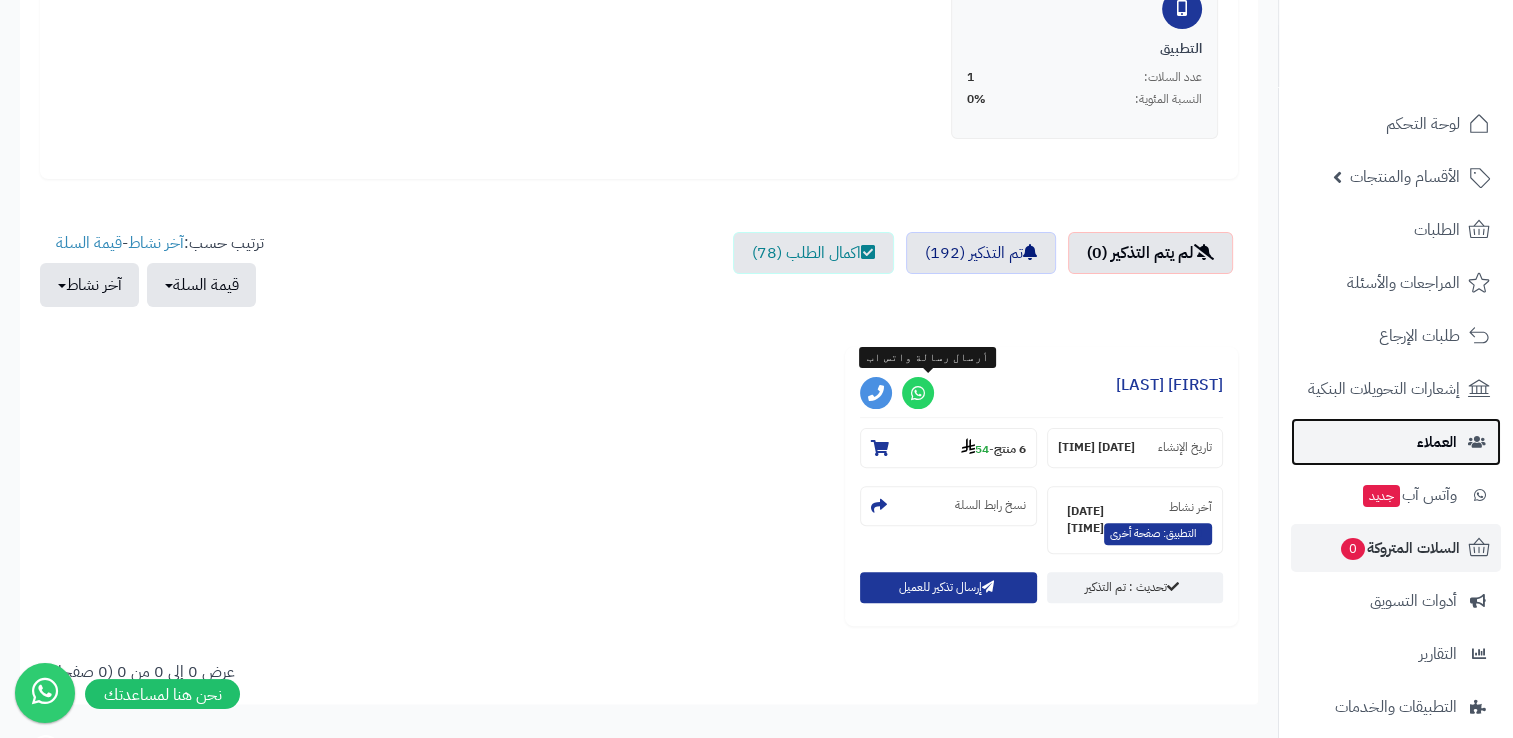 click on "العملاء" at bounding box center (1437, 442) 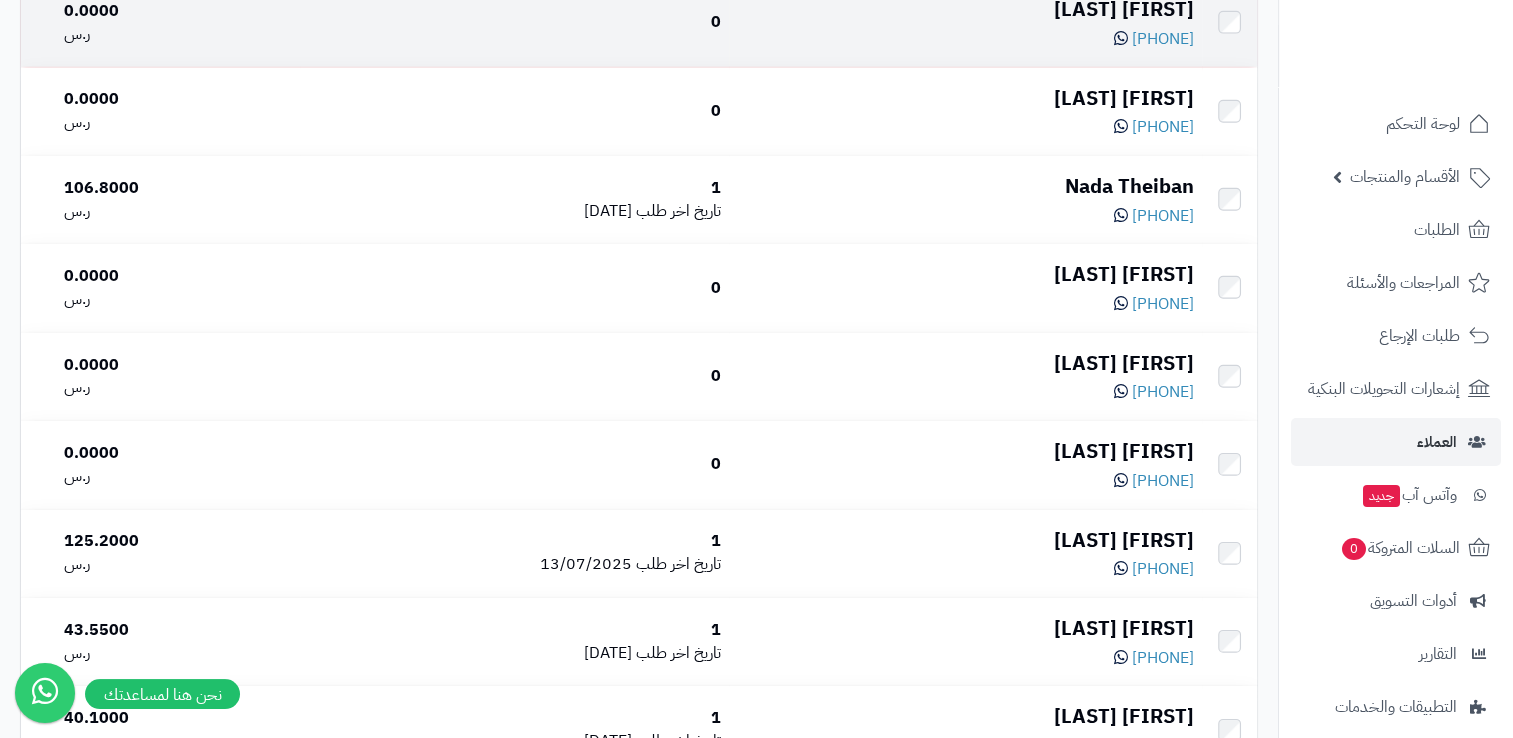 scroll, scrollTop: 5600, scrollLeft: 0, axis: vertical 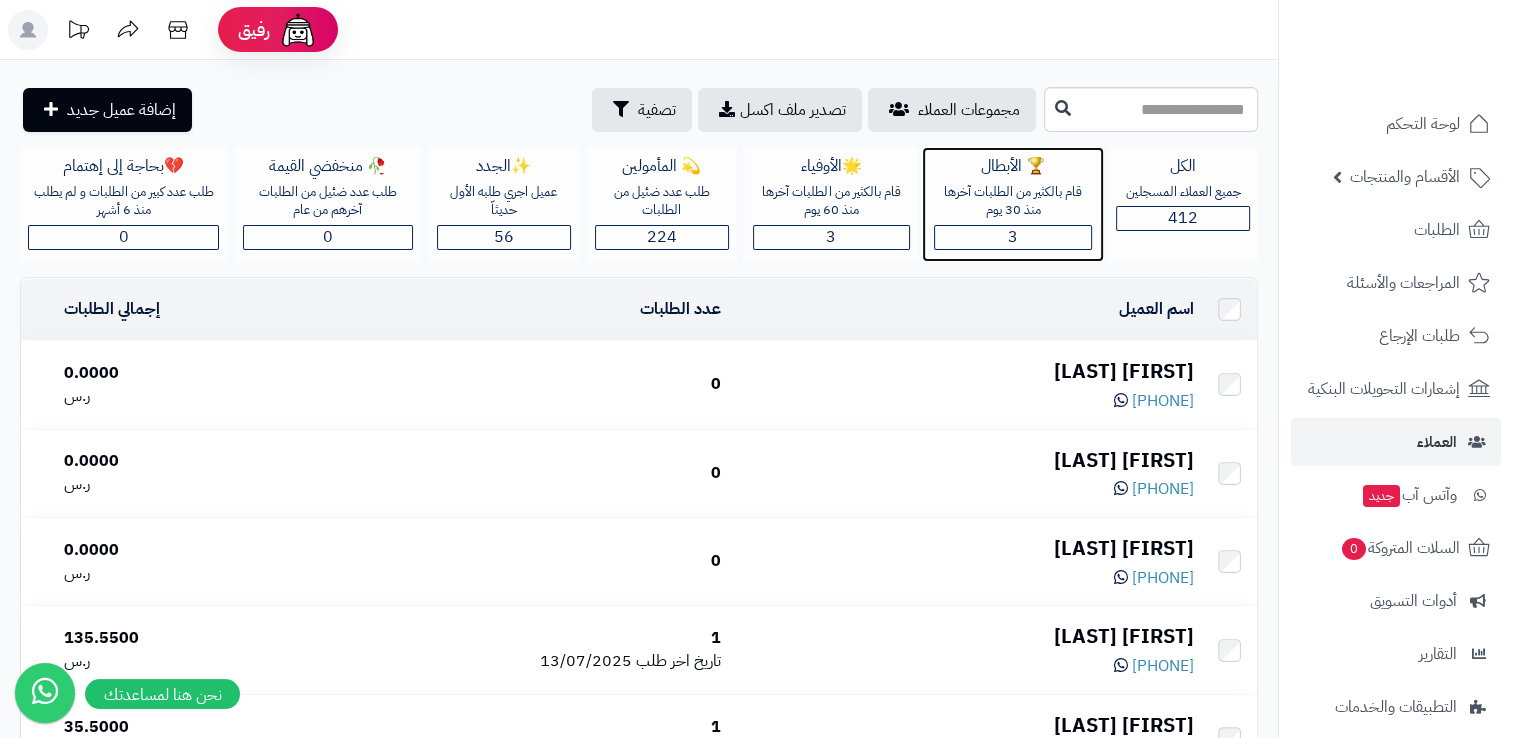 click on "3" at bounding box center (1013, 237) 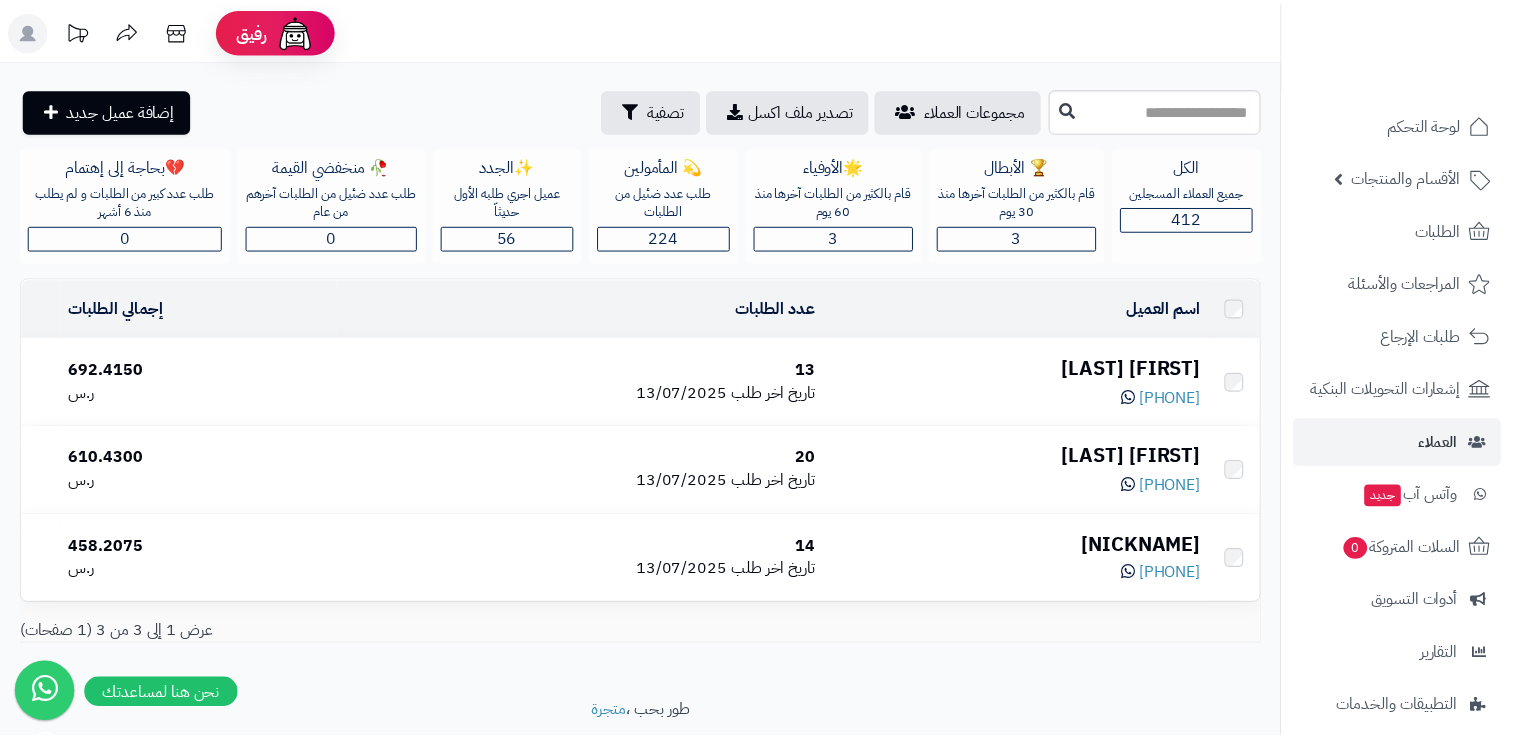 scroll, scrollTop: 0, scrollLeft: 0, axis: both 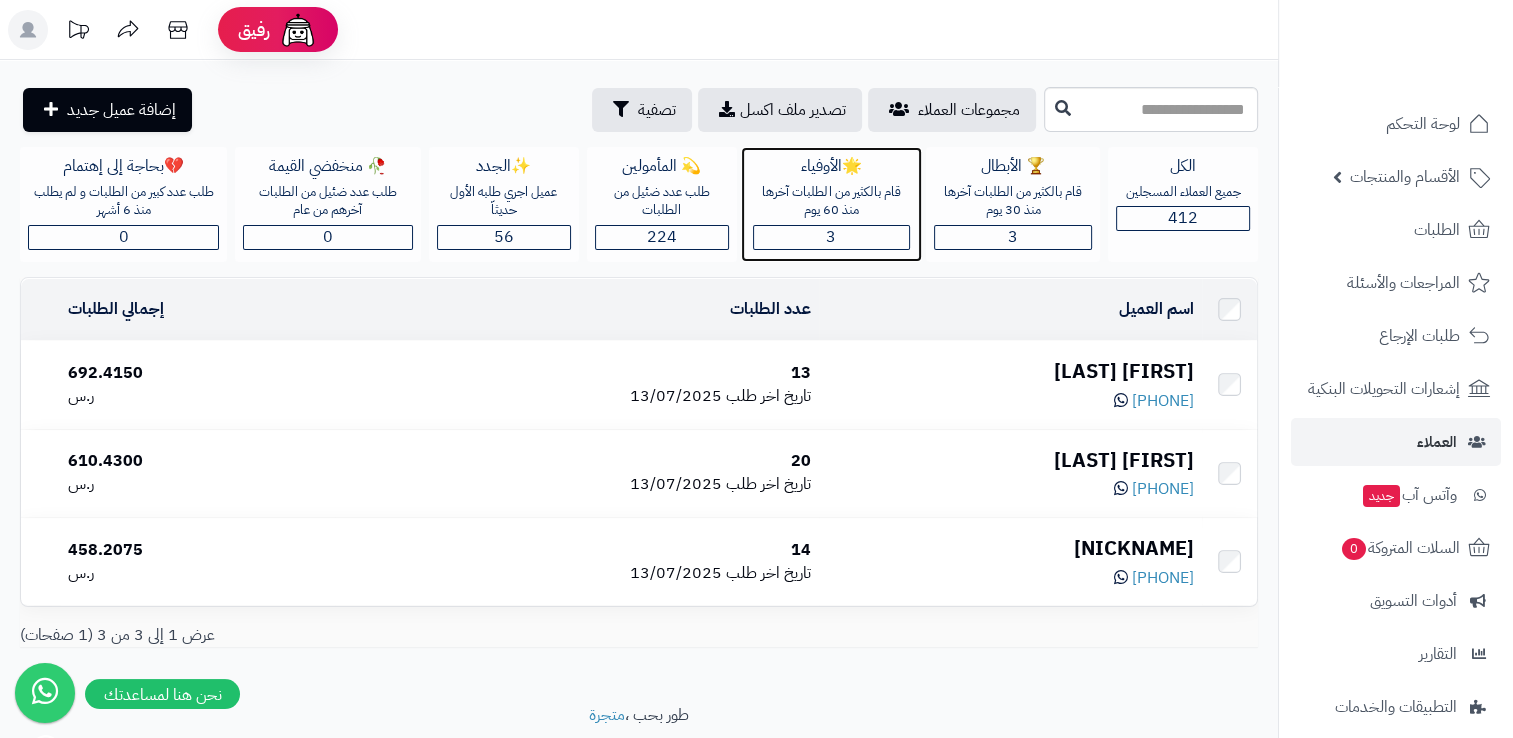 click on "3" at bounding box center [832, 237] 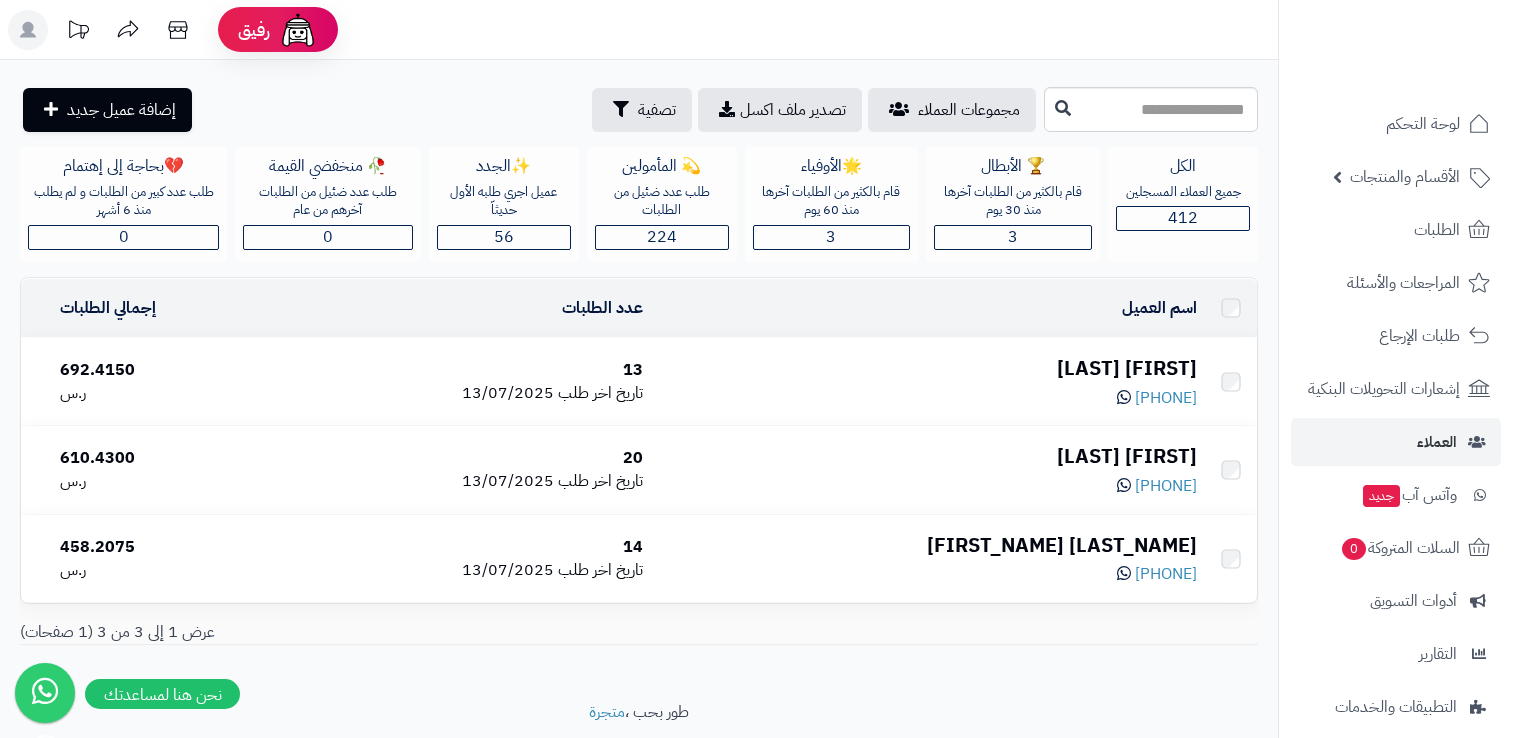 scroll, scrollTop: 0, scrollLeft: 0, axis: both 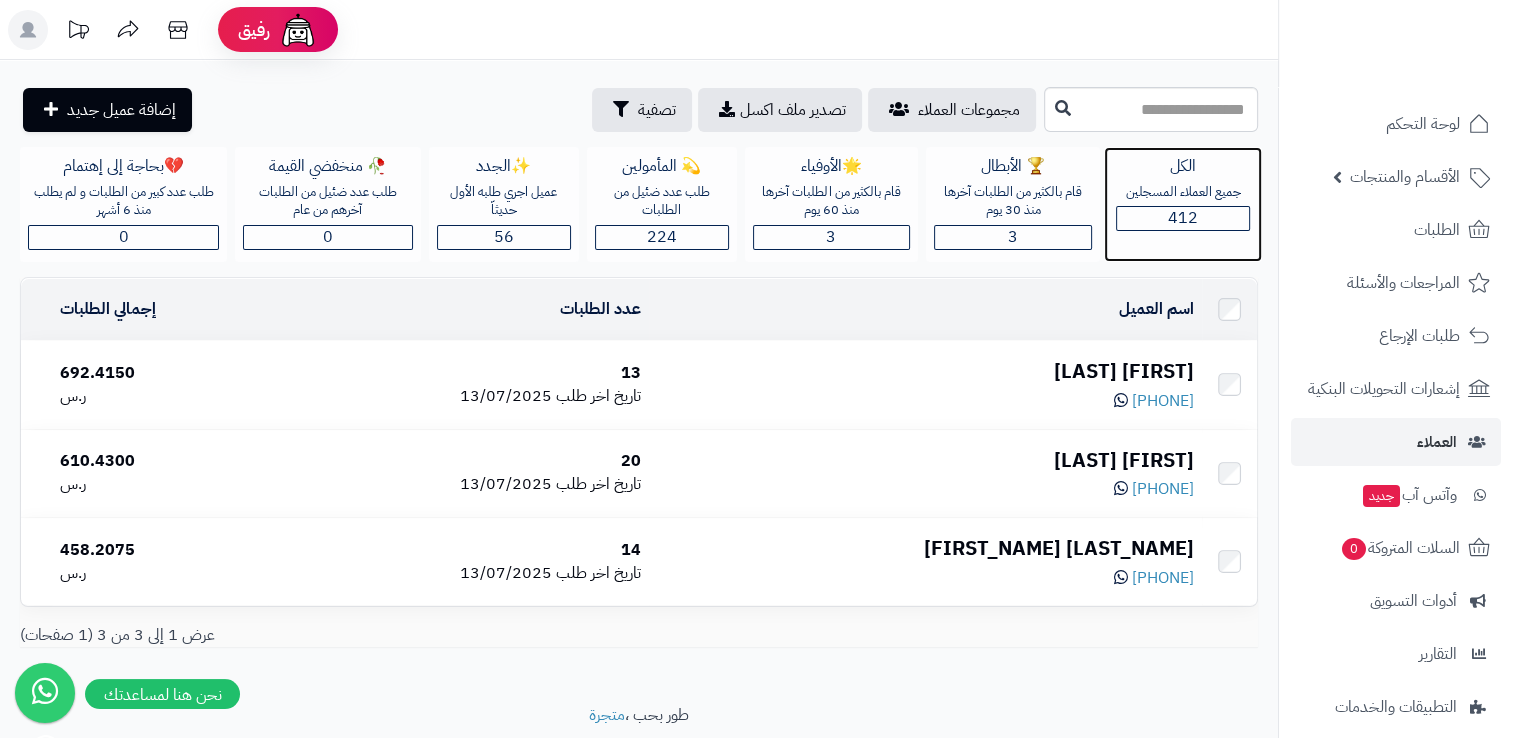click on "412" at bounding box center [1183, 218] 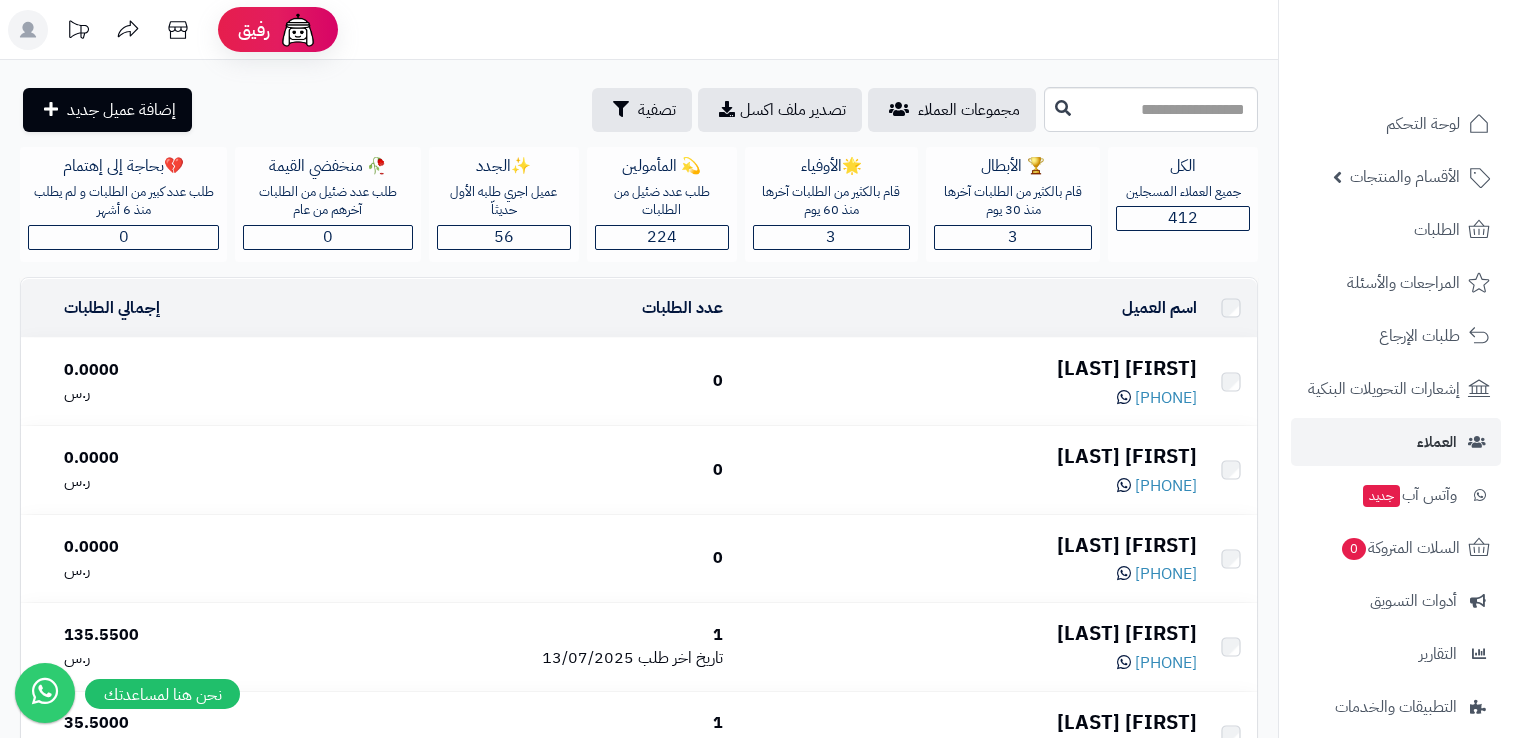 scroll, scrollTop: 0, scrollLeft: 0, axis: both 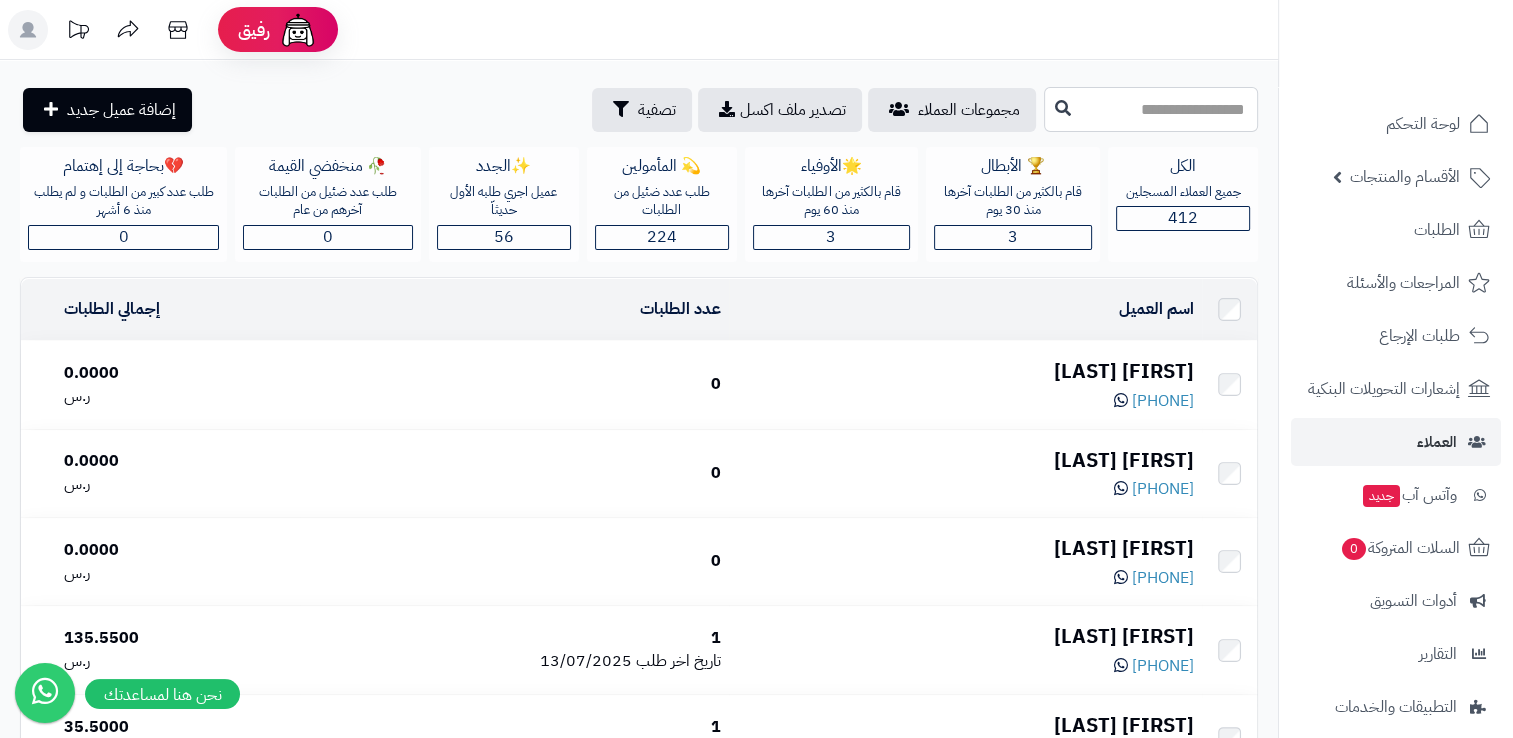 click at bounding box center [1151, 109] 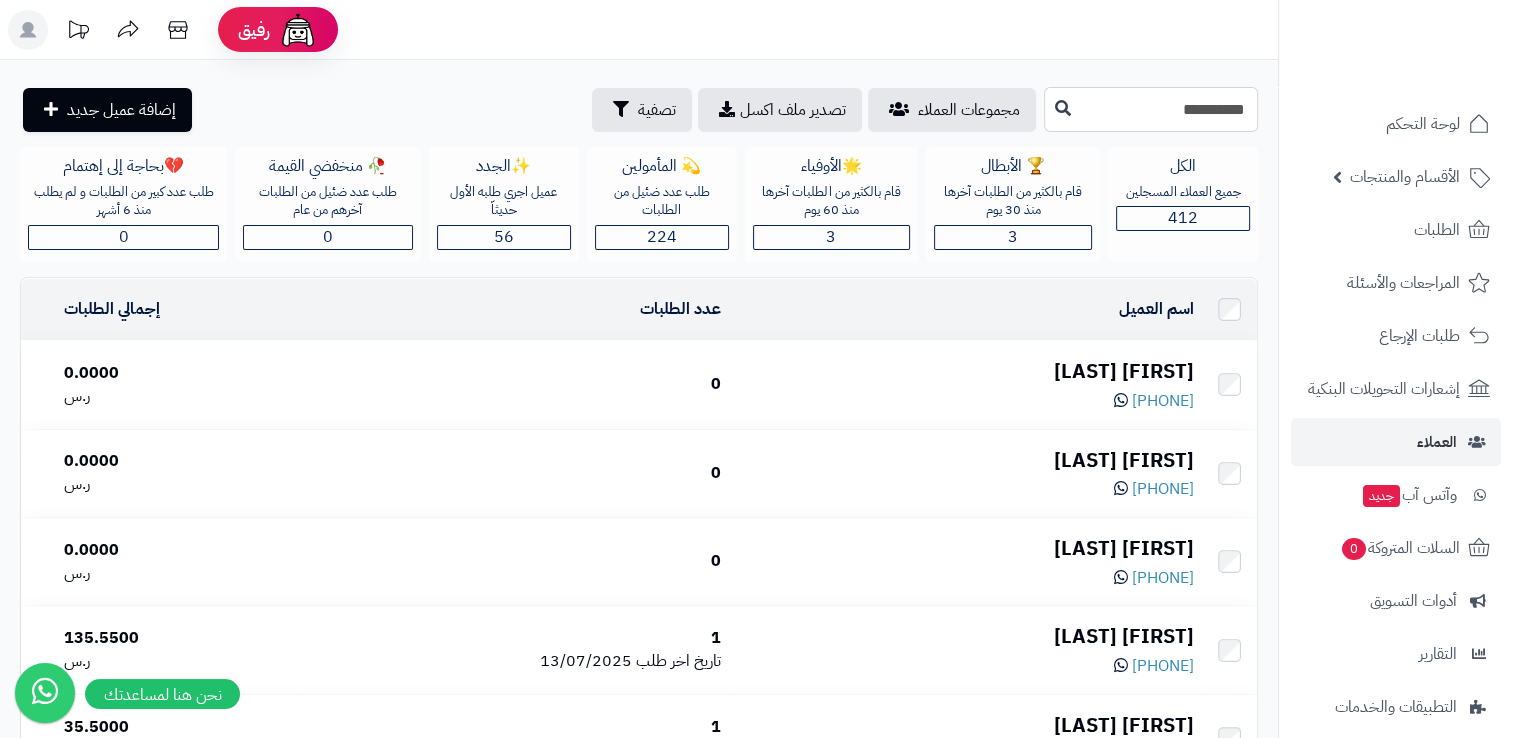 type on "**********" 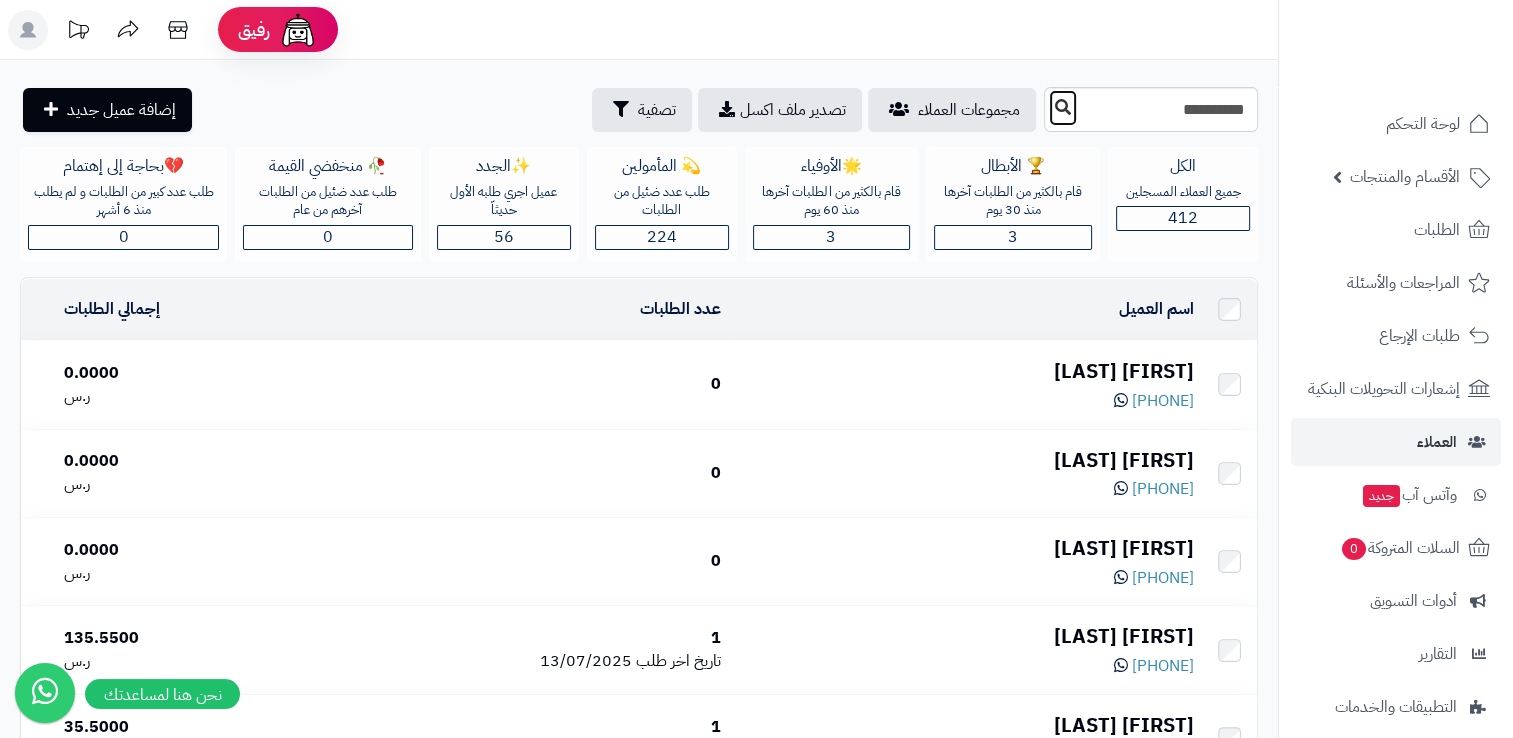 click at bounding box center [1063, 108] 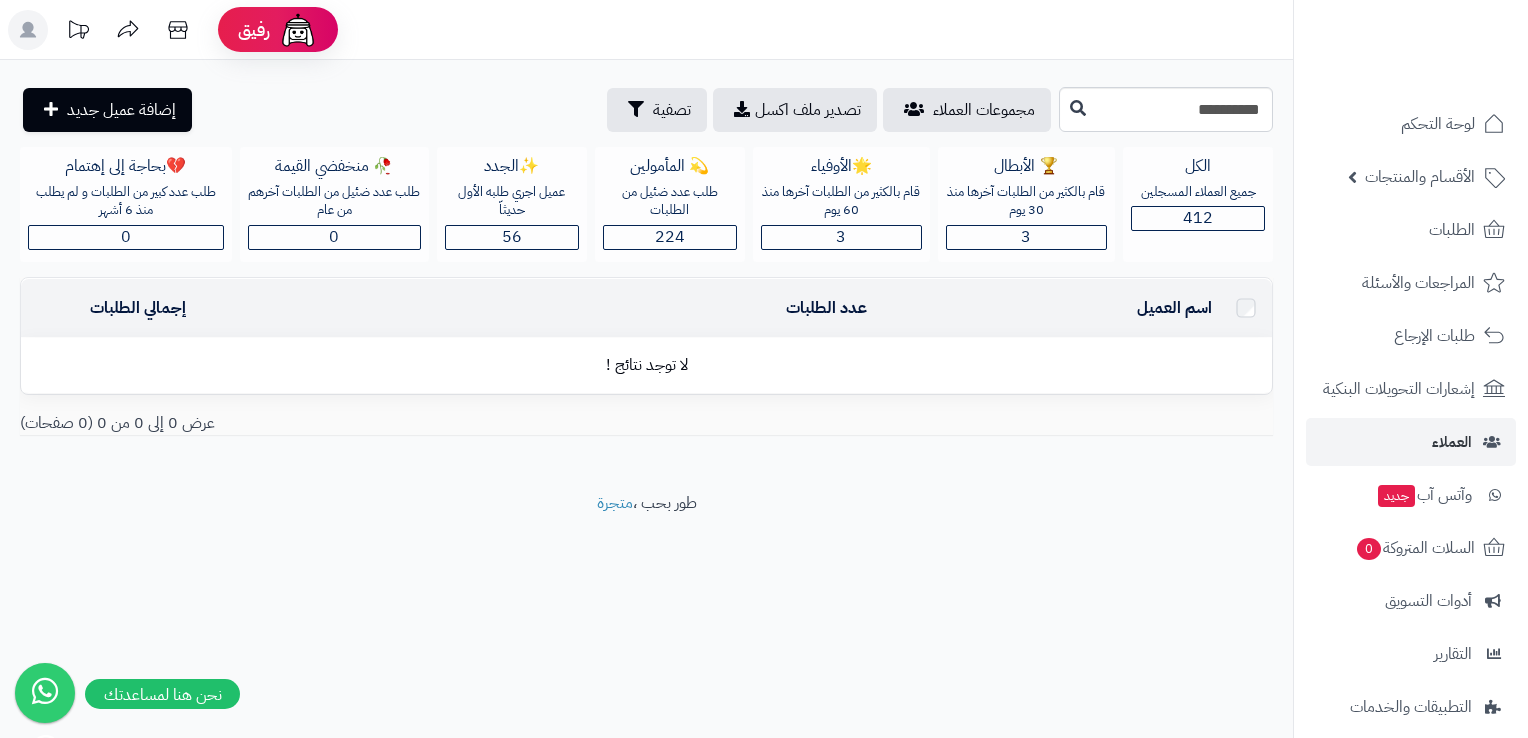 scroll, scrollTop: 0, scrollLeft: 0, axis: both 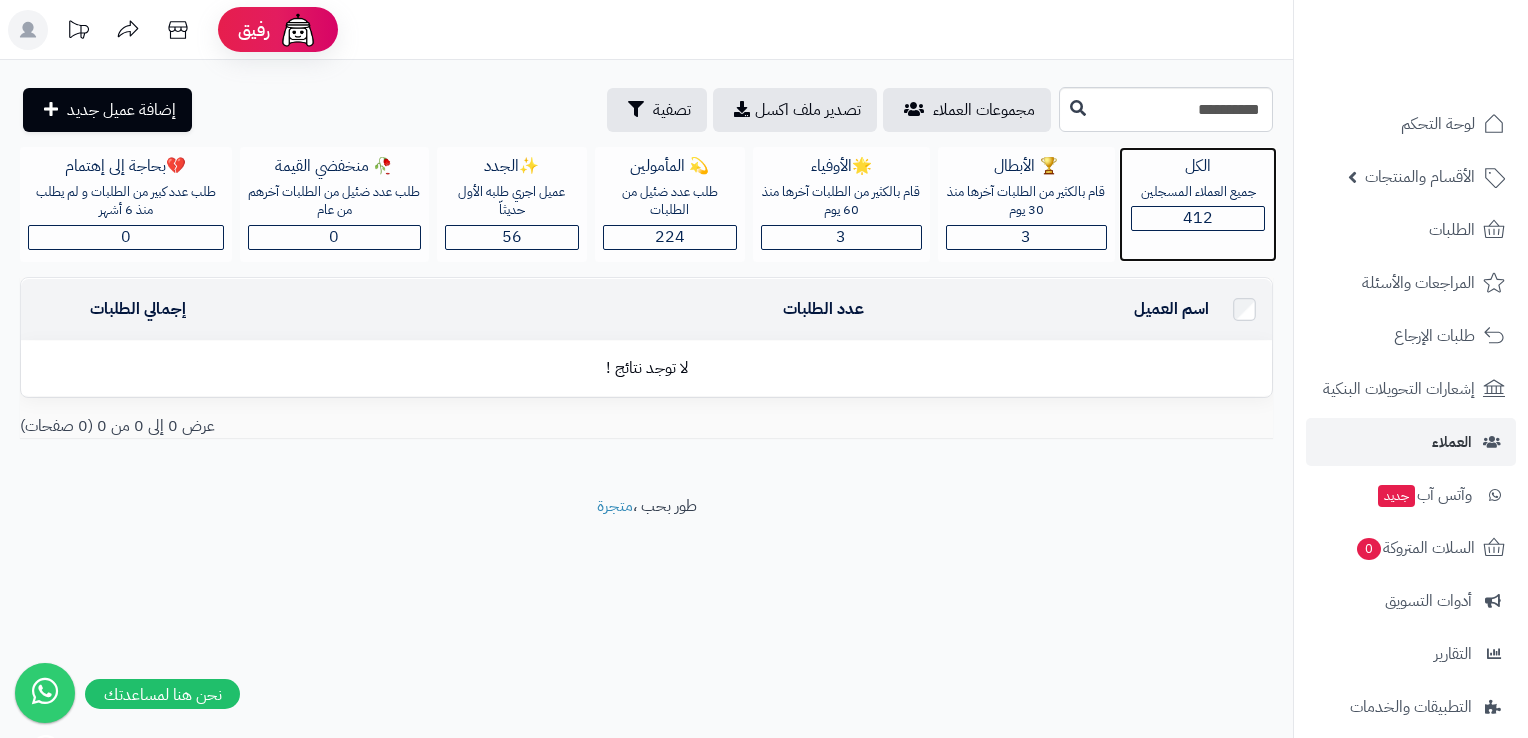click on "412" at bounding box center (1198, 218) 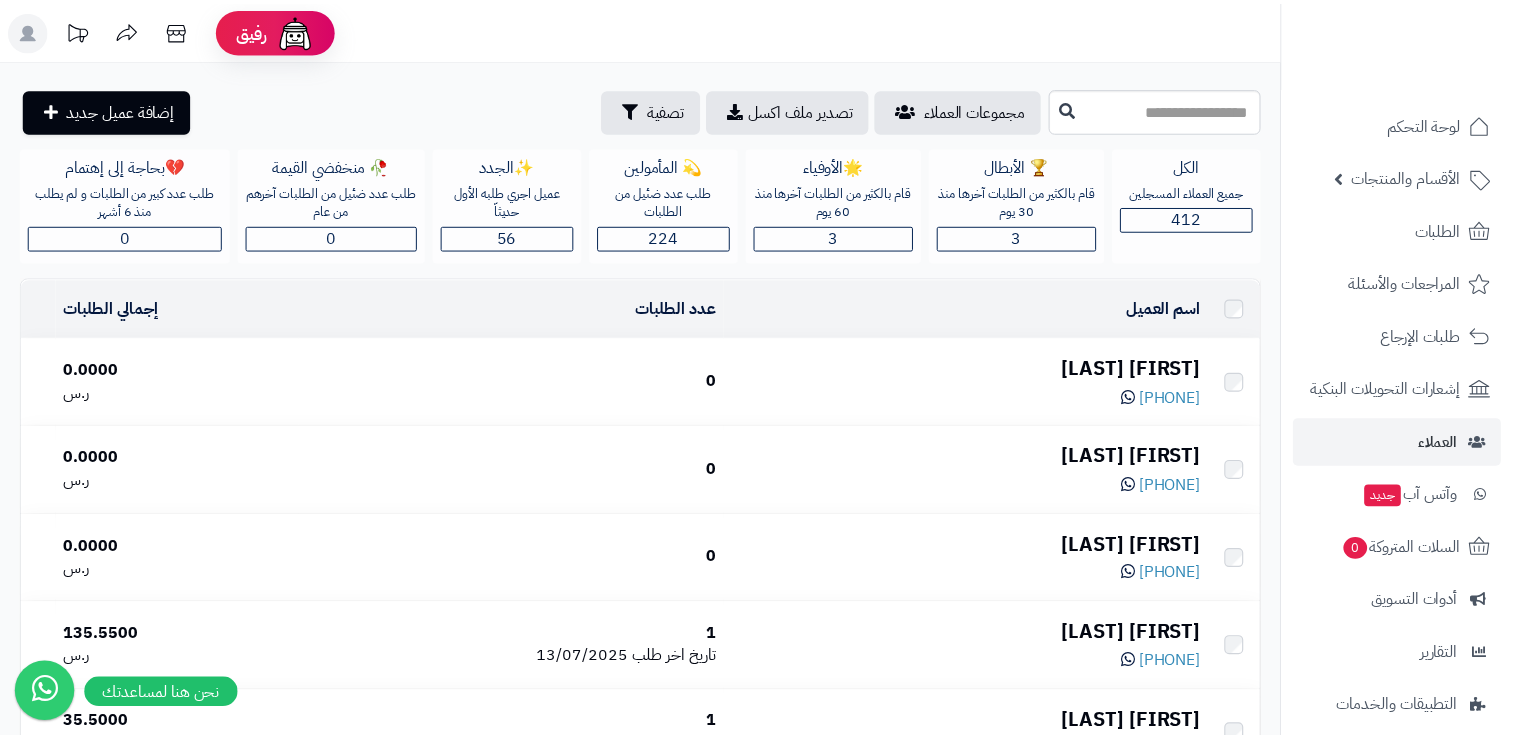scroll, scrollTop: 0, scrollLeft: 0, axis: both 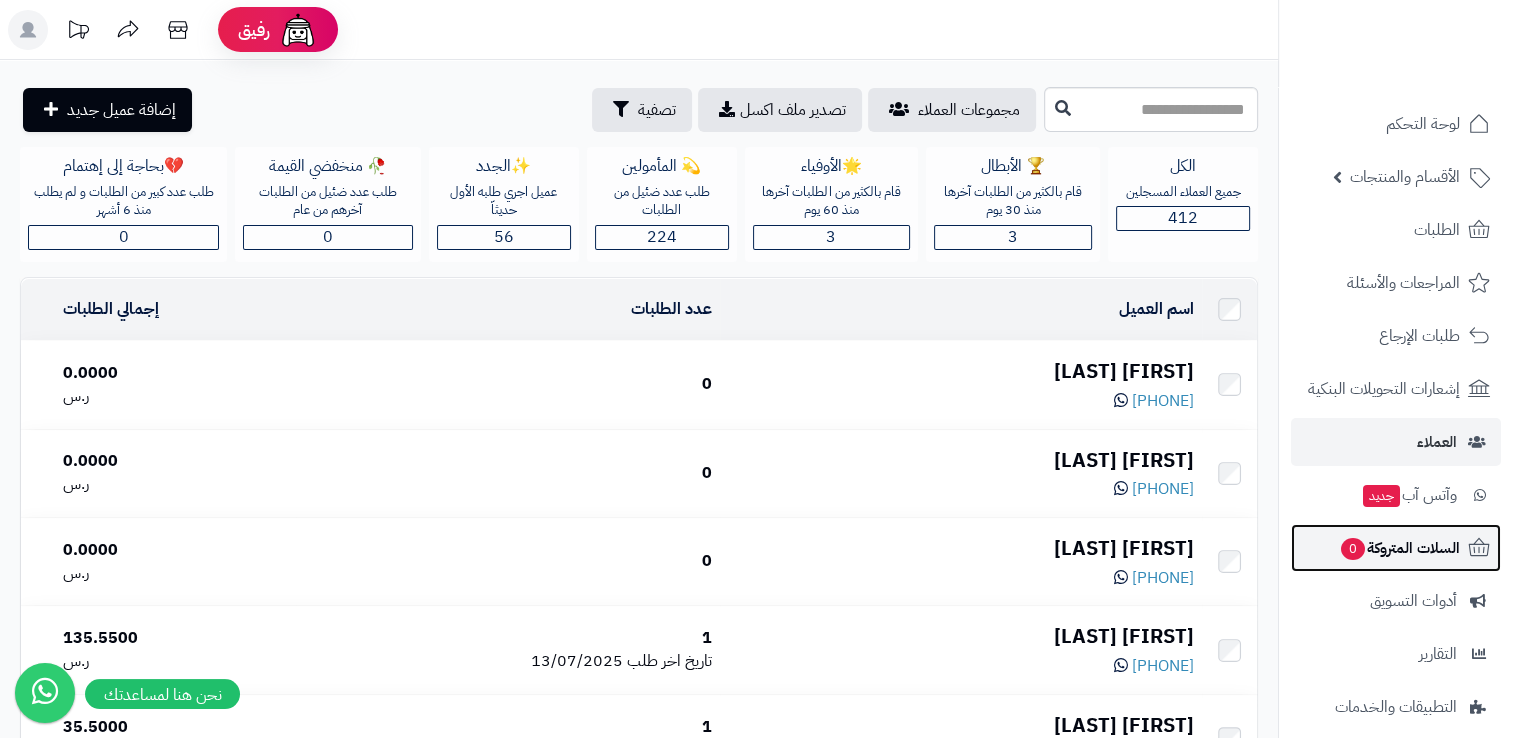 click on "السلات المتروكة  0" at bounding box center (1396, 548) 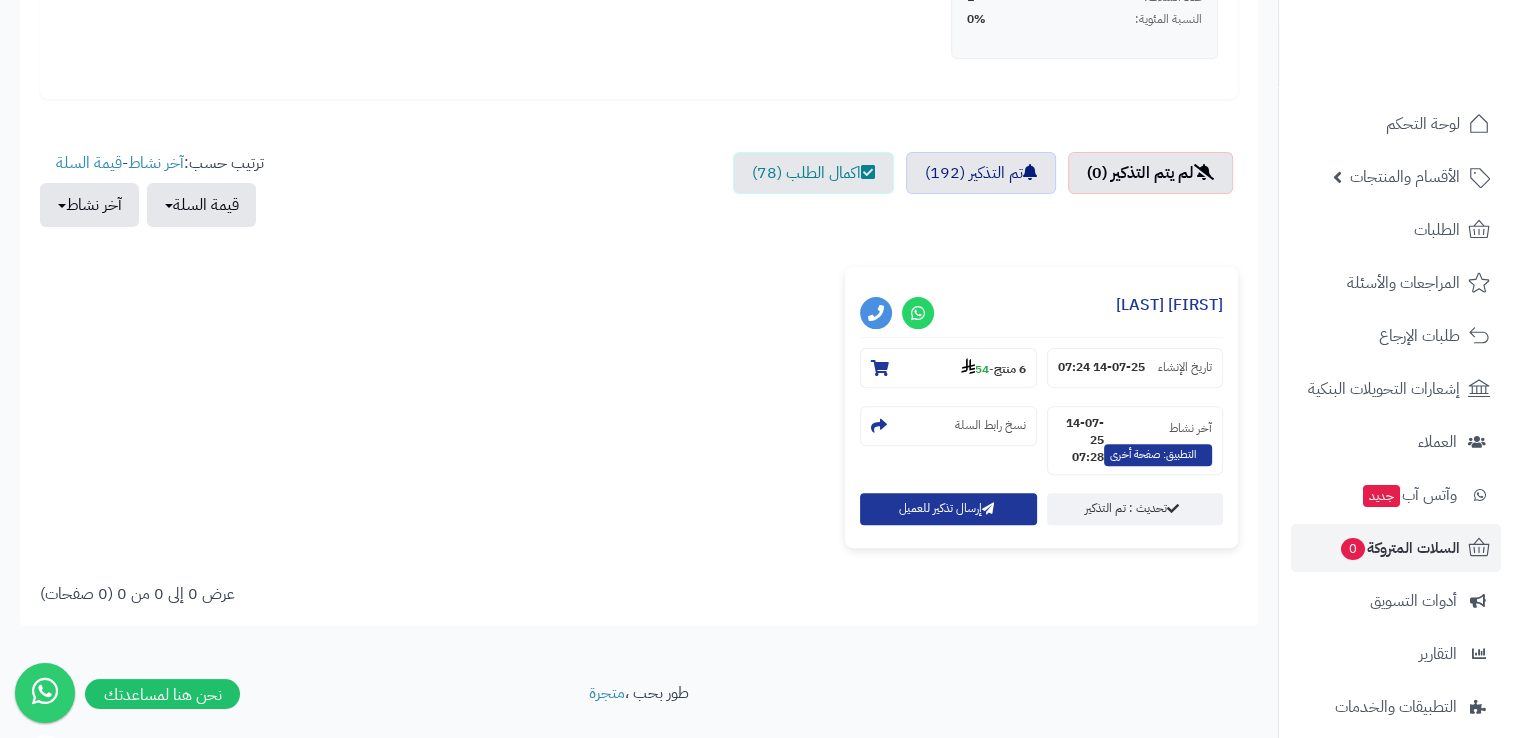 scroll, scrollTop: 600, scrollLeft: 0, axis: vertical 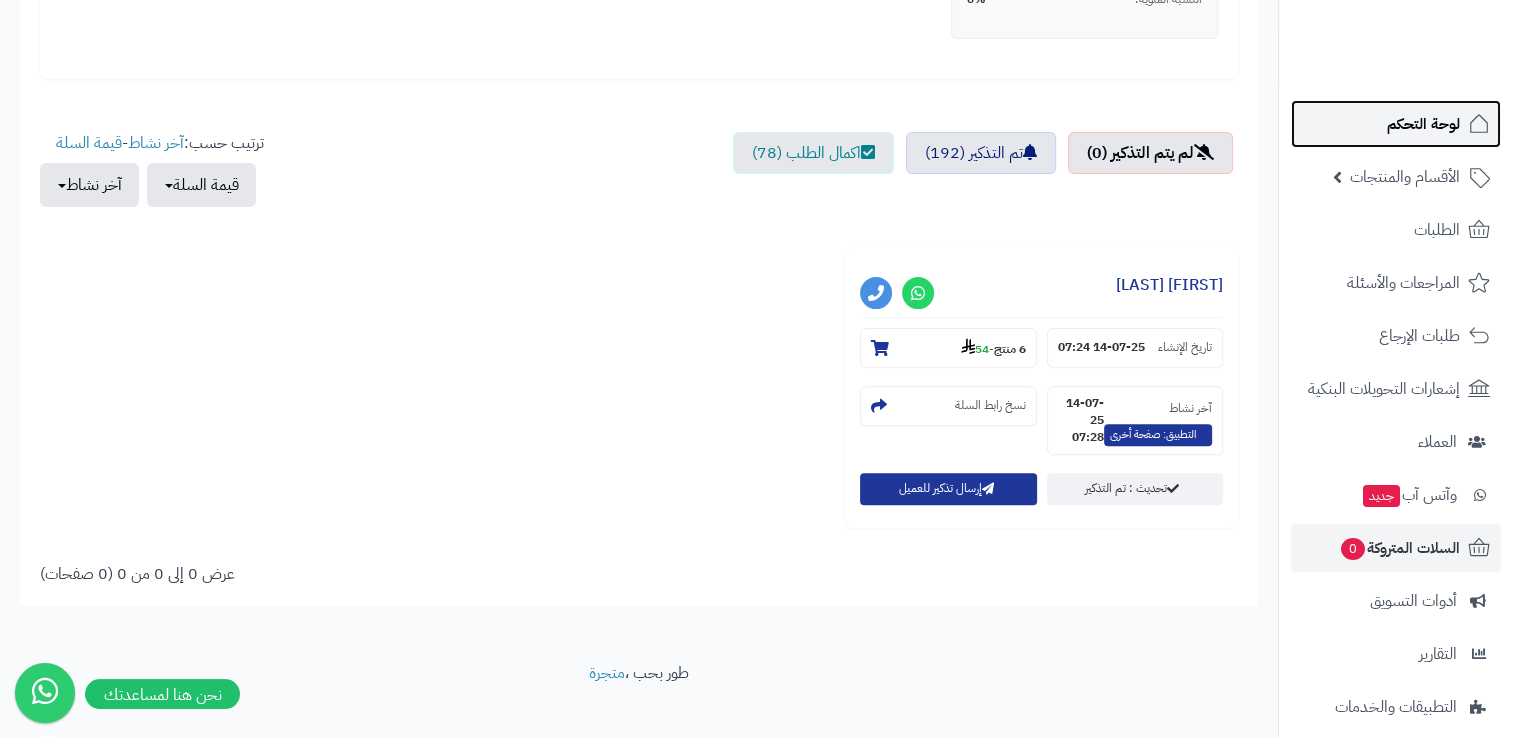 click on "لوحة التحكم" at bounding box center [1423, 124] 